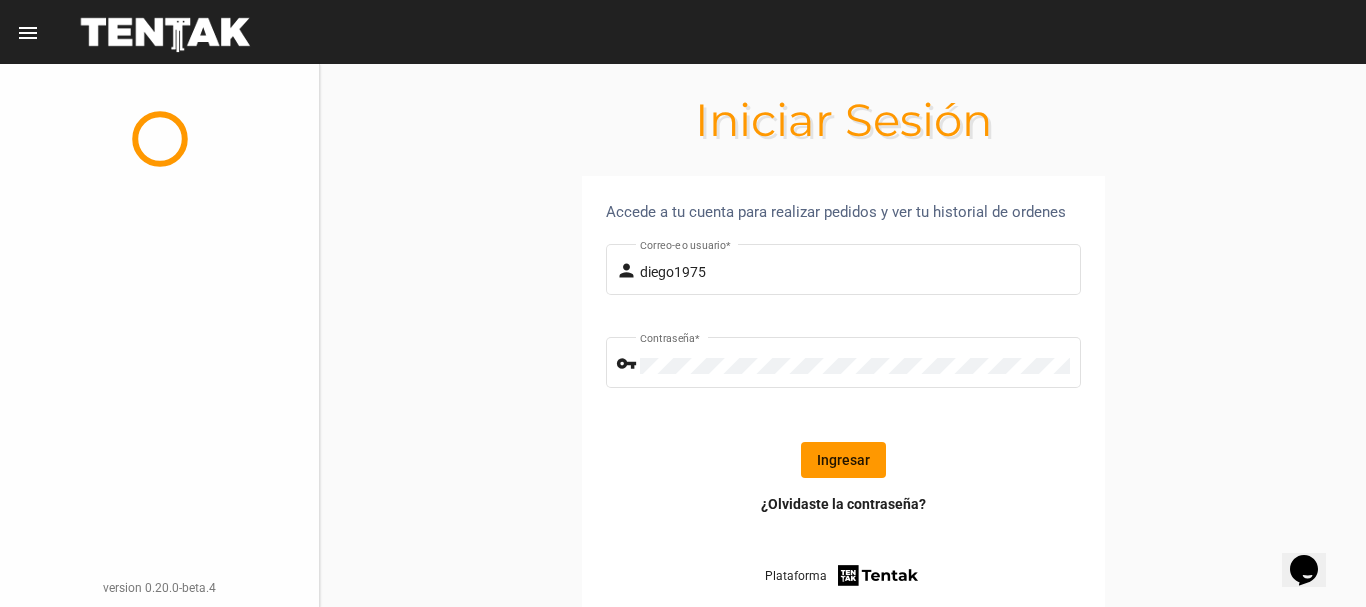 scroll, scrollTop: 0, scrollLeft: 0, axis: both 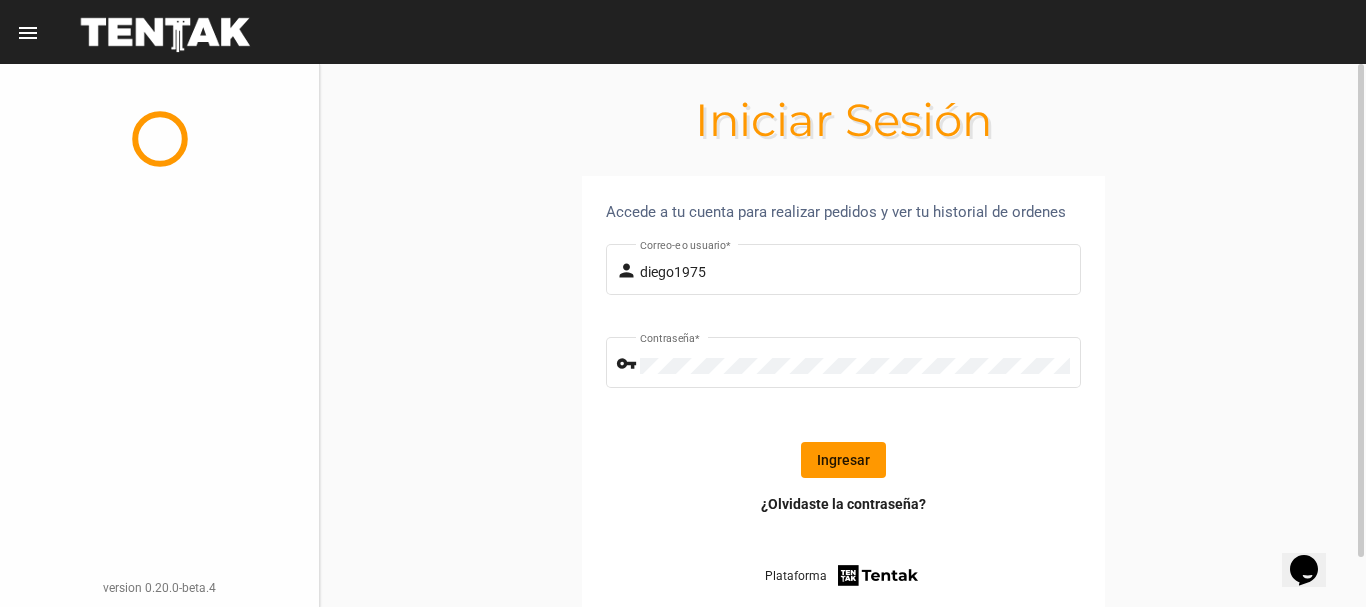 click on "Ingresar" 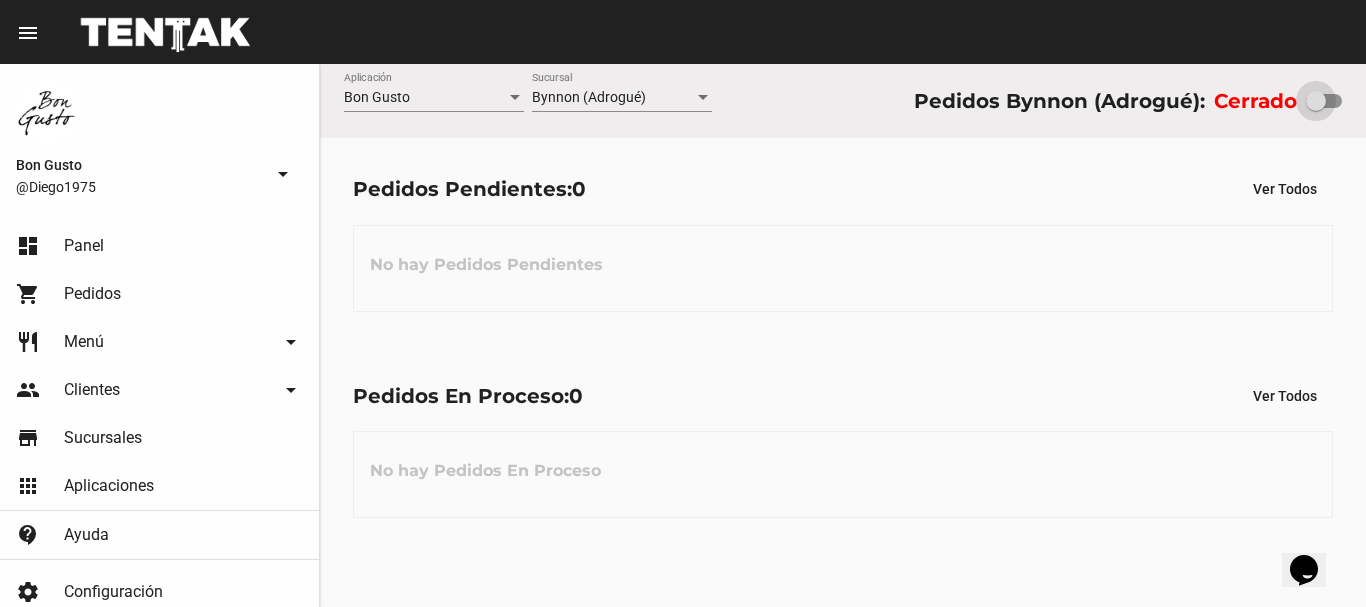 click at bounding box center (1316, 101) 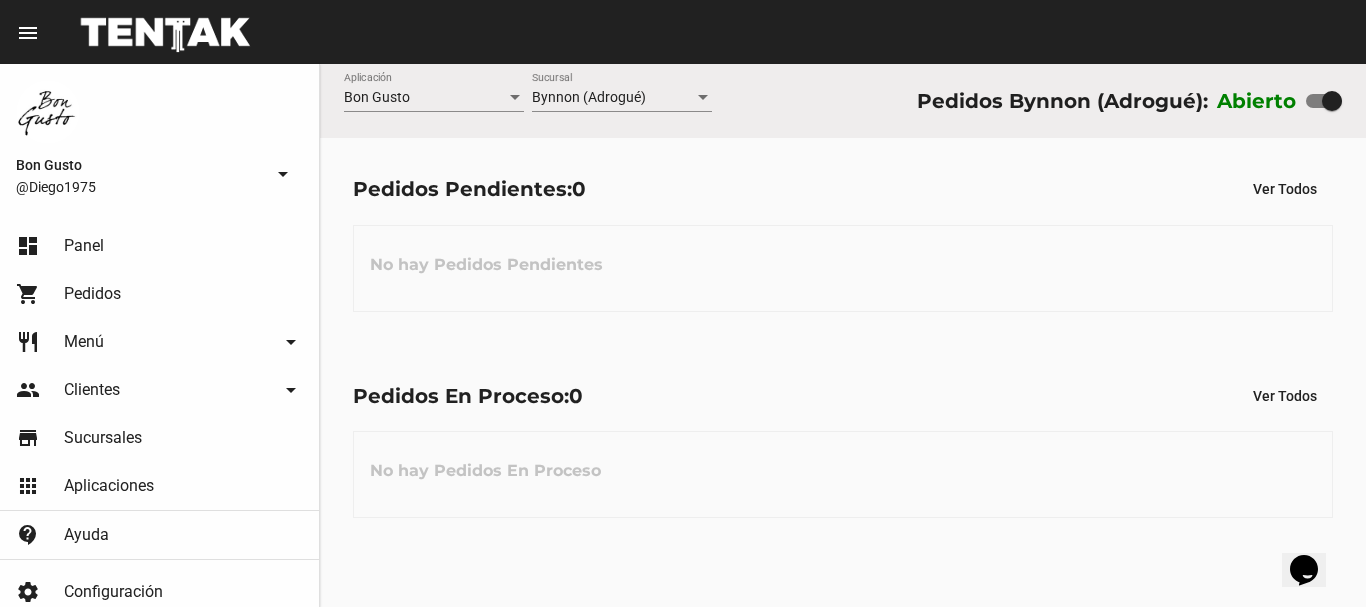 drag, startPoint x: 1365, startPoint y: 328, endPoint x: 1176, endPoint y: 337, distance: 189.21416 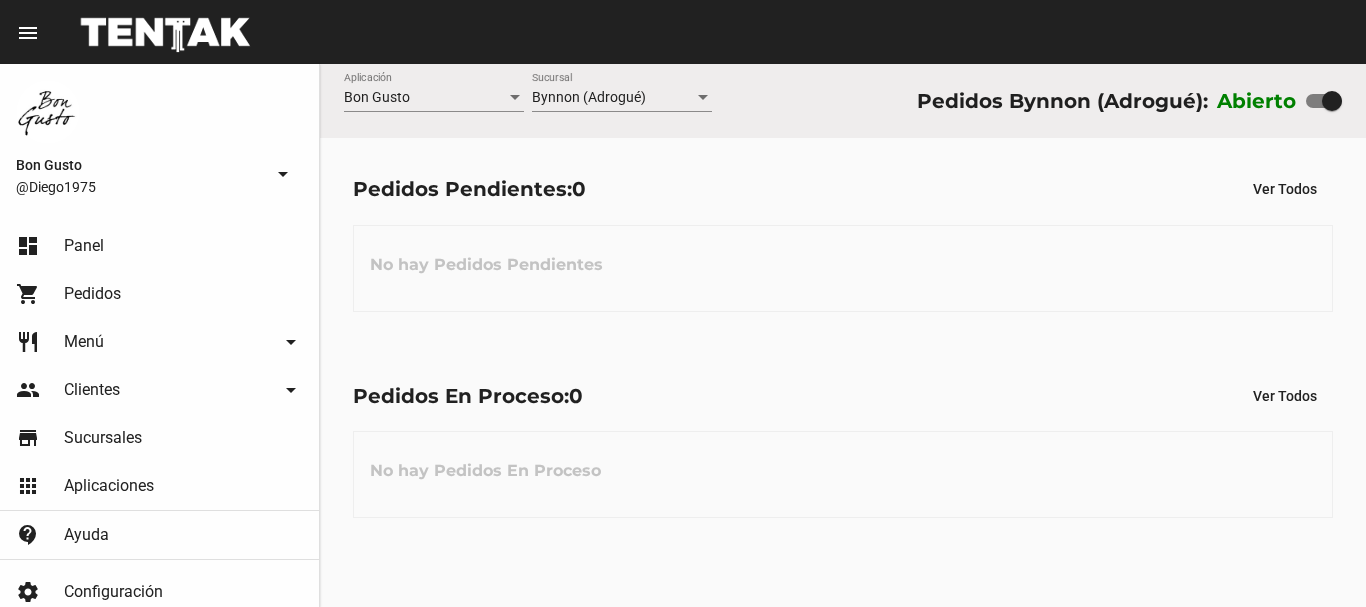 scroll, scrollTop: 0, scrollLeft: 0, axis: both 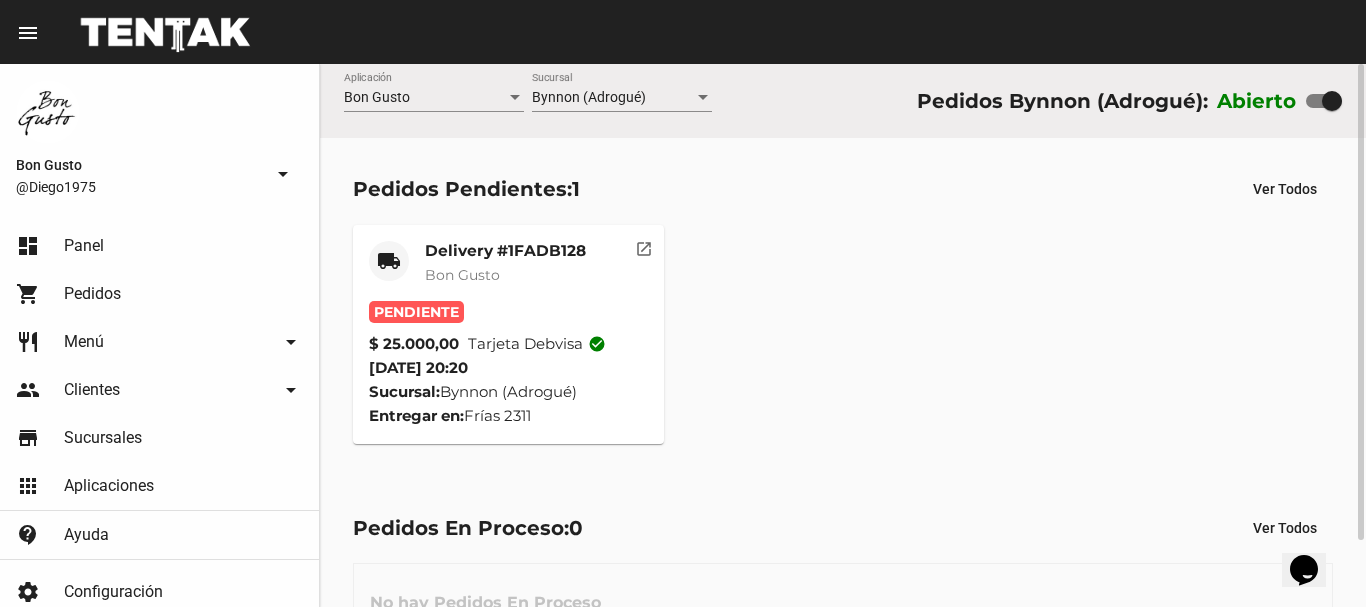 click on "Bon Gusto" 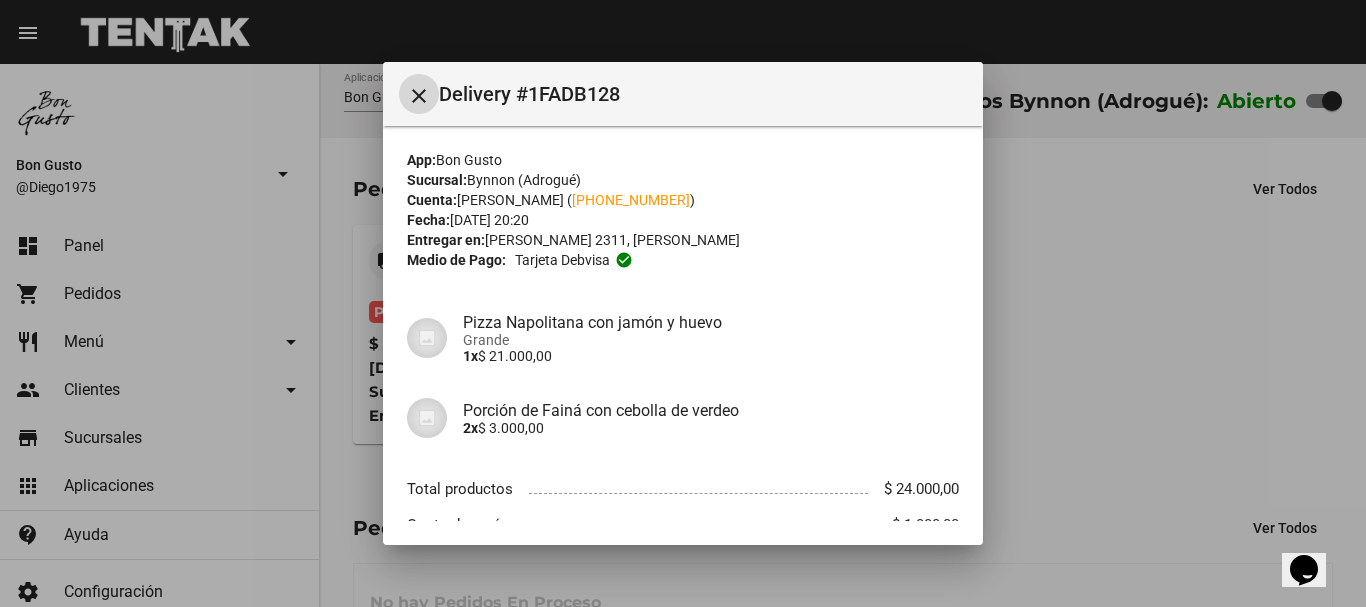 scroll, scrollTop: 127, scrollLeft: 0, axis: vertical 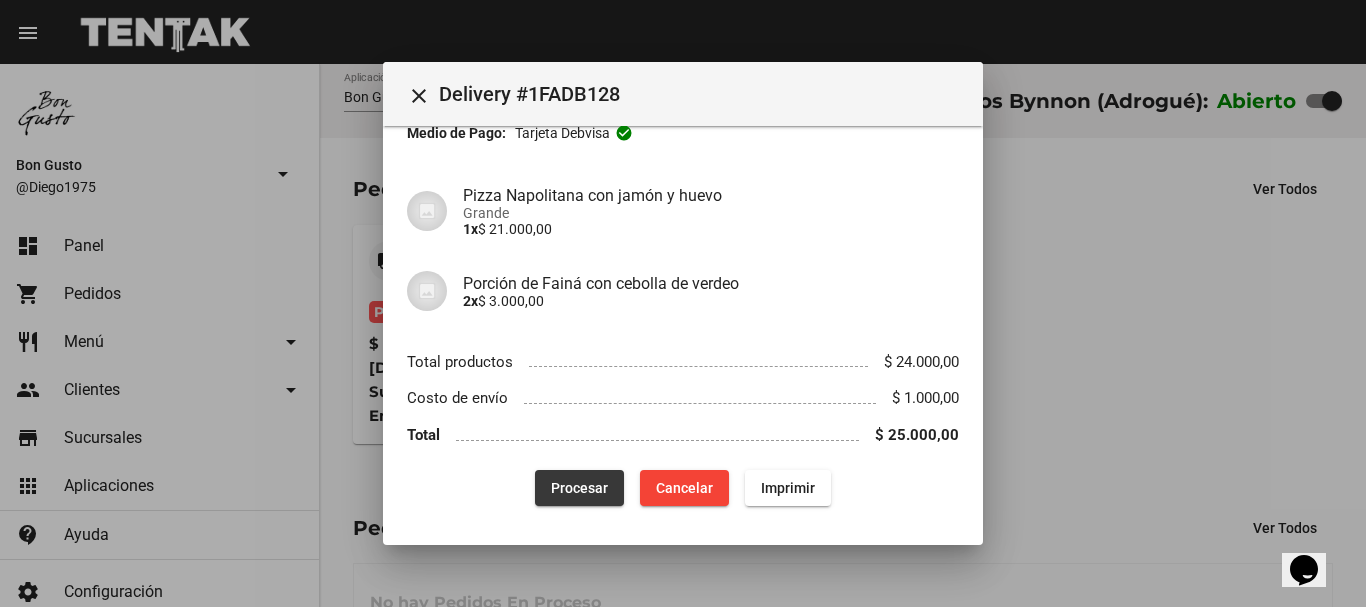 click on "Procesar" 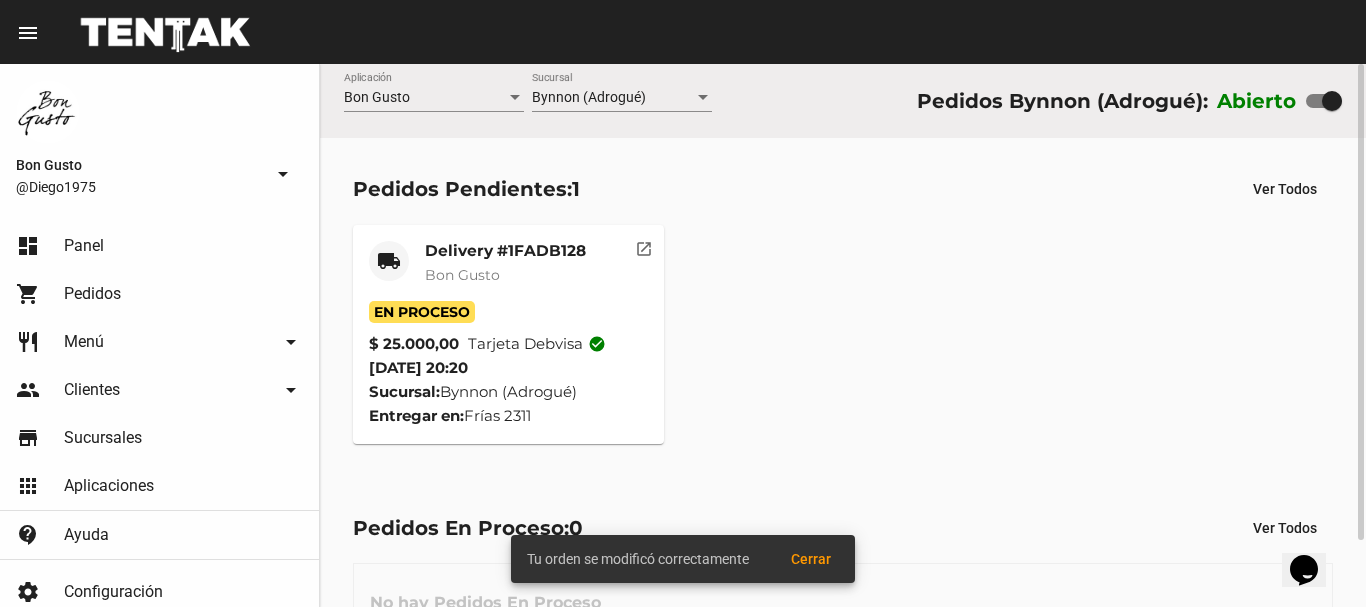click on "Bon Gusto" 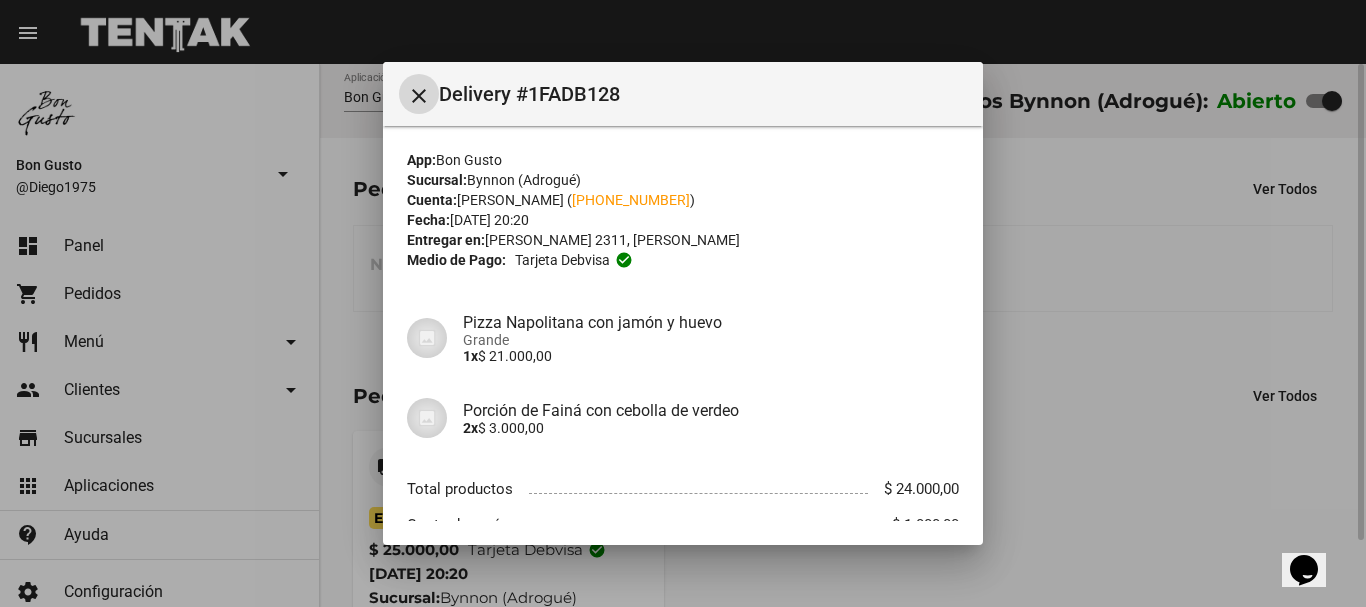 scroll, scrollTop: 127, scrollLeft: 0, axis: vertical 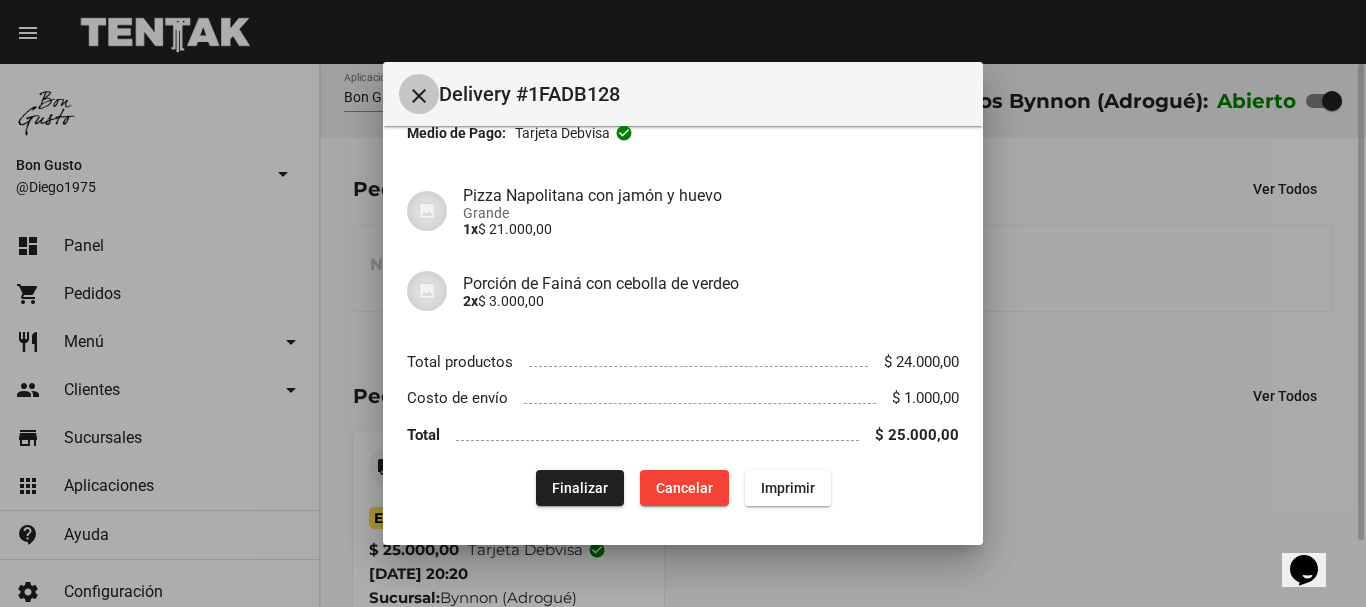 click on "close" at bounding box center [419, 96] 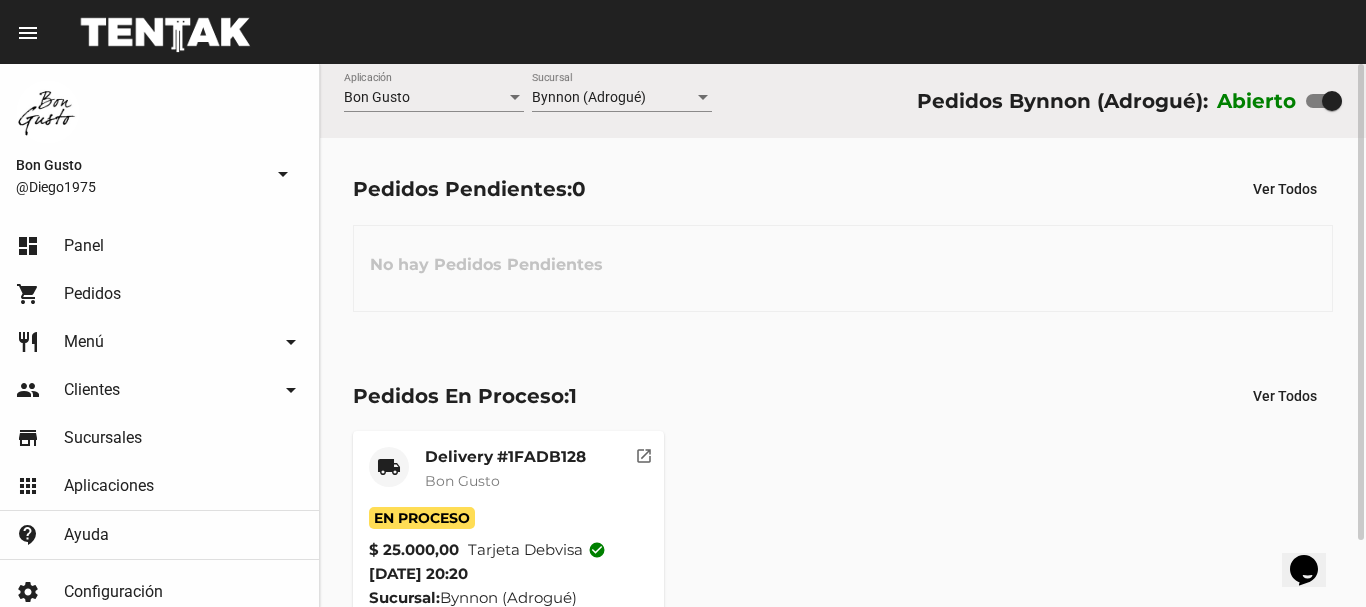 scroll, scrollTop: 76, scrollLeft: 0, axis: vertical 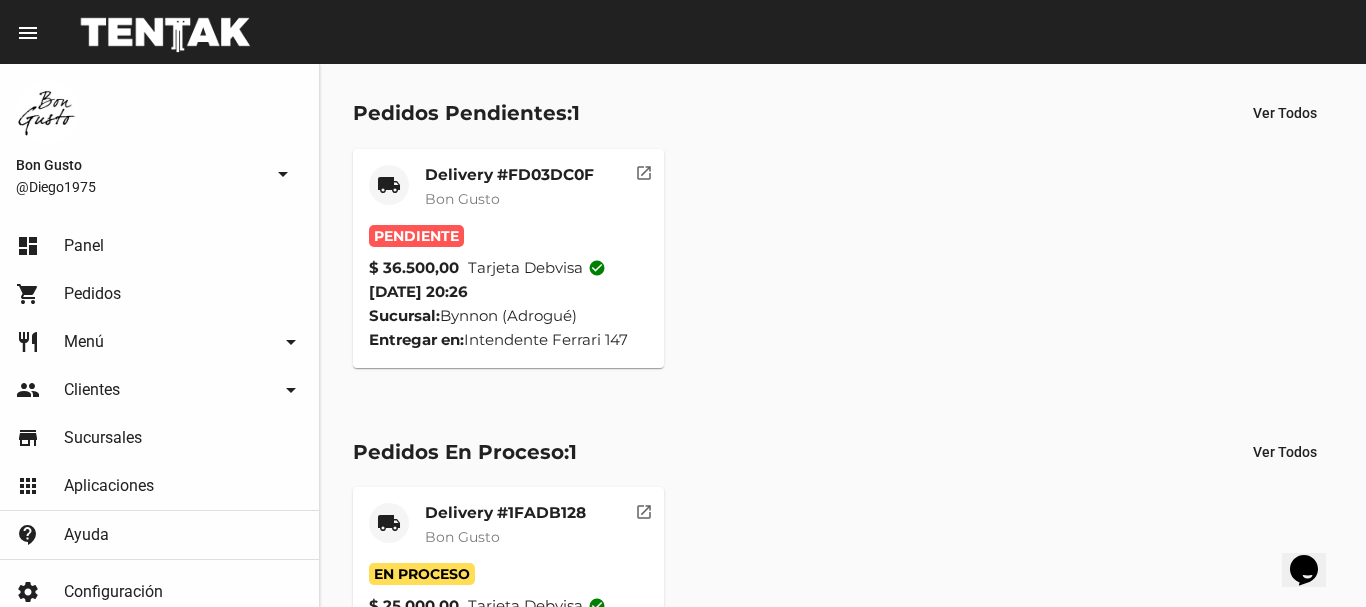 click on "Delivery #FD03DC0F Bon Gusto" 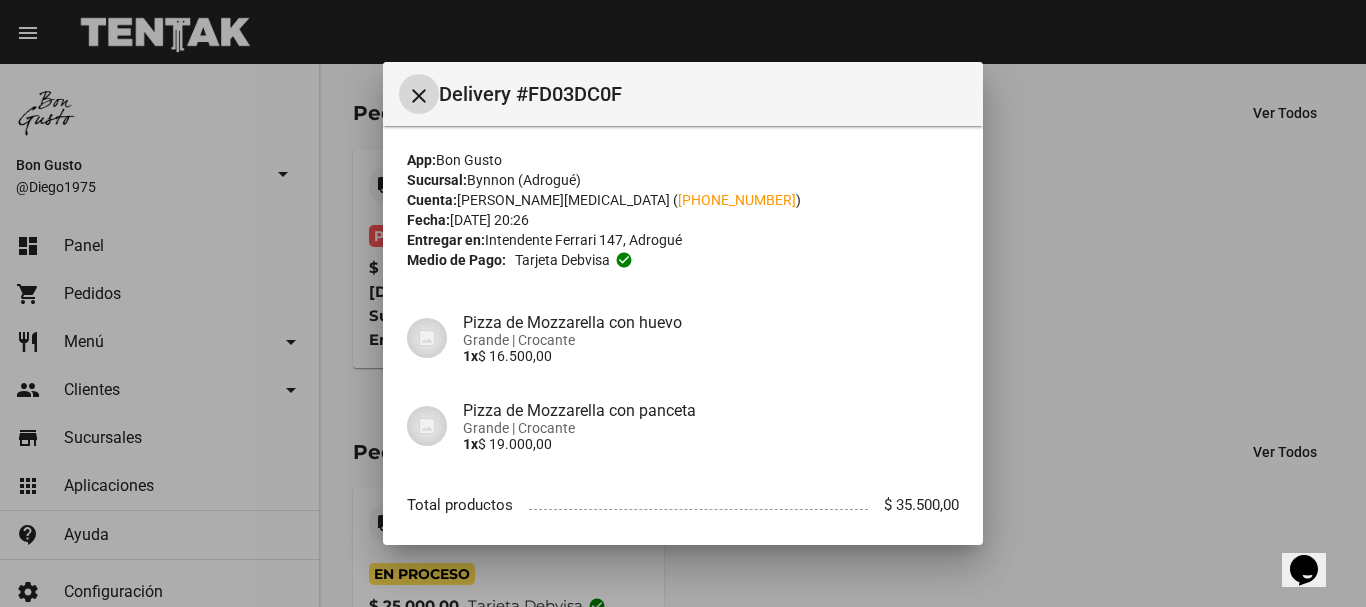 scroll, scrollTop: 143, scrollLeft: 0, axis: vertical 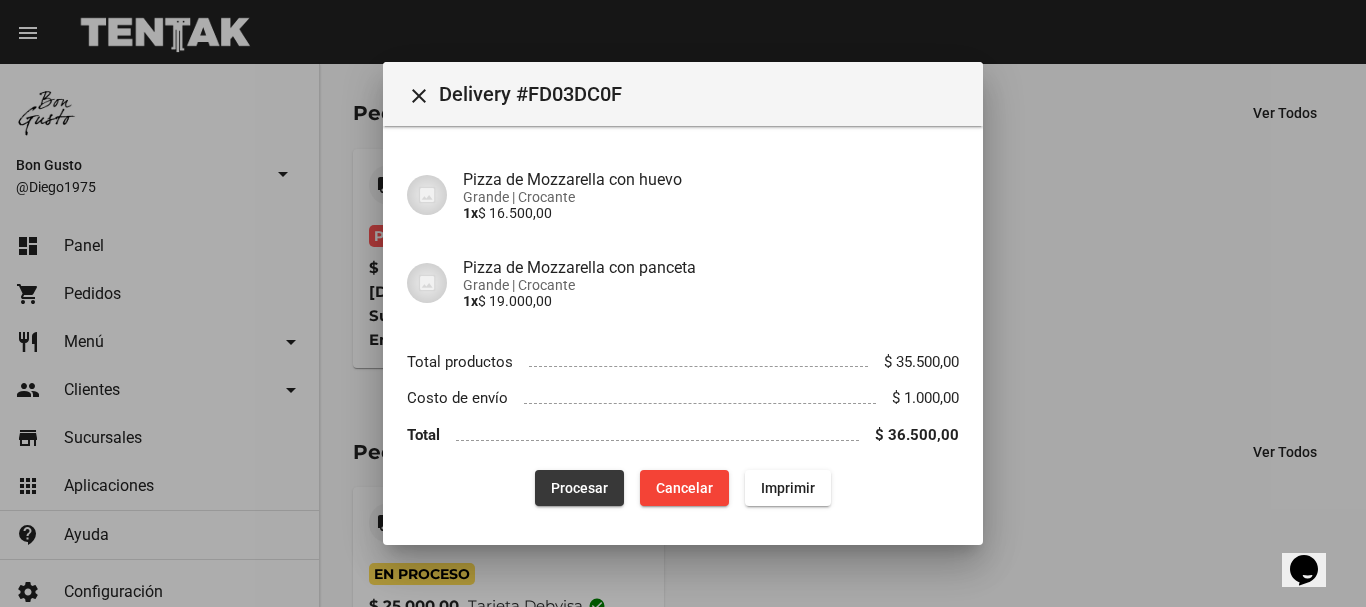 click on "Procesar" 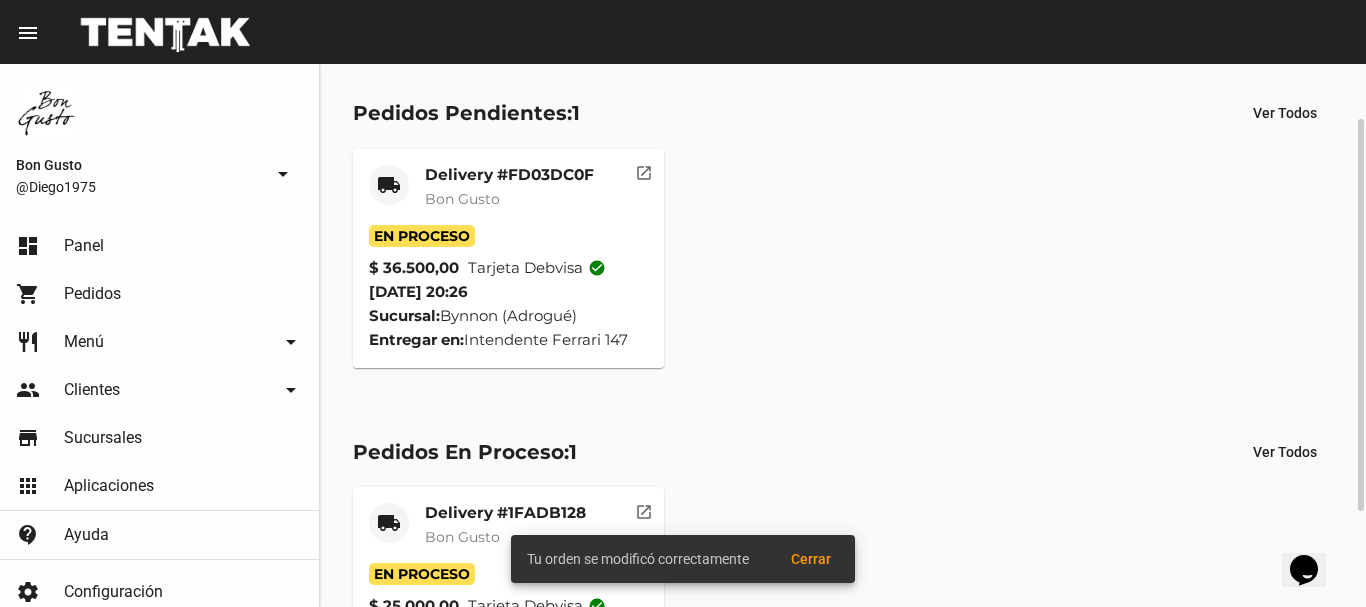 click on "Bon Gusto" 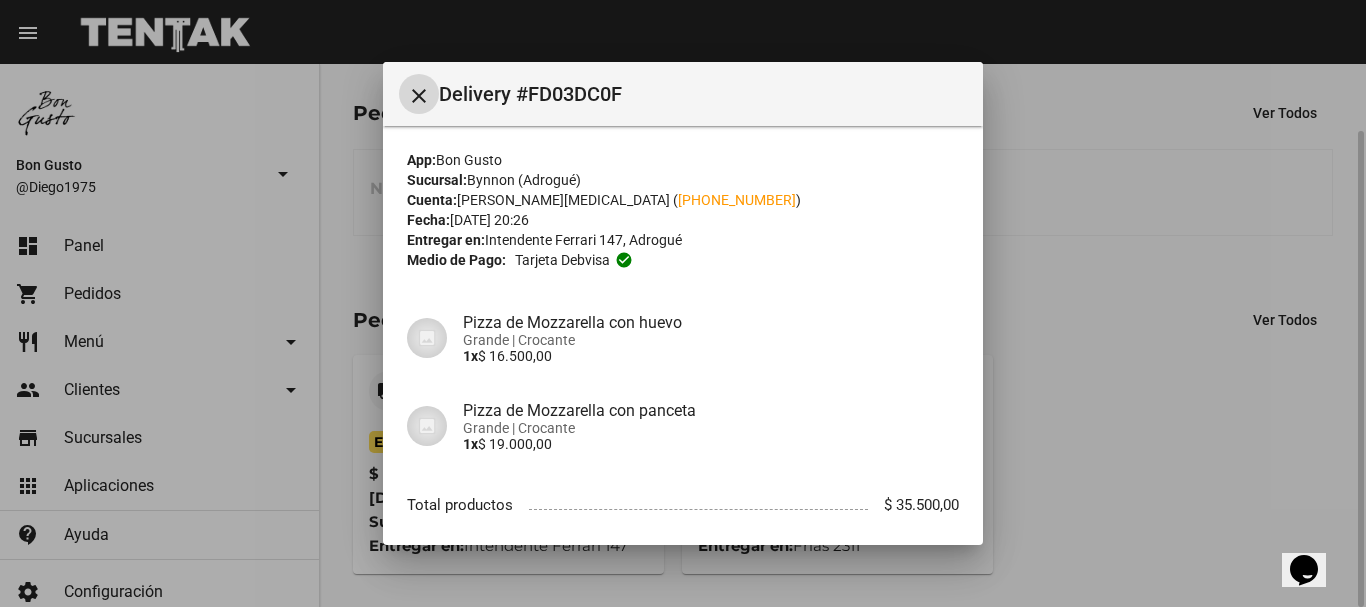 scroll, scrollTop: 143, scrollLeft: 0, axis: vertical 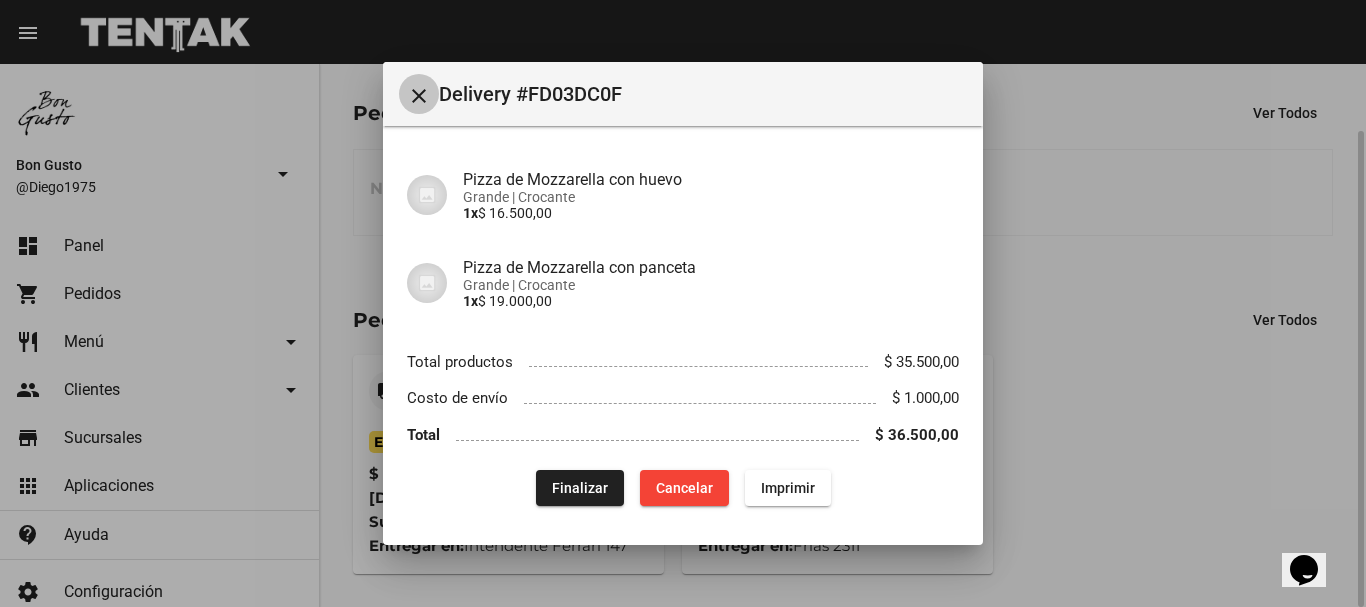 click on "close" at bounding box center (419, 96) 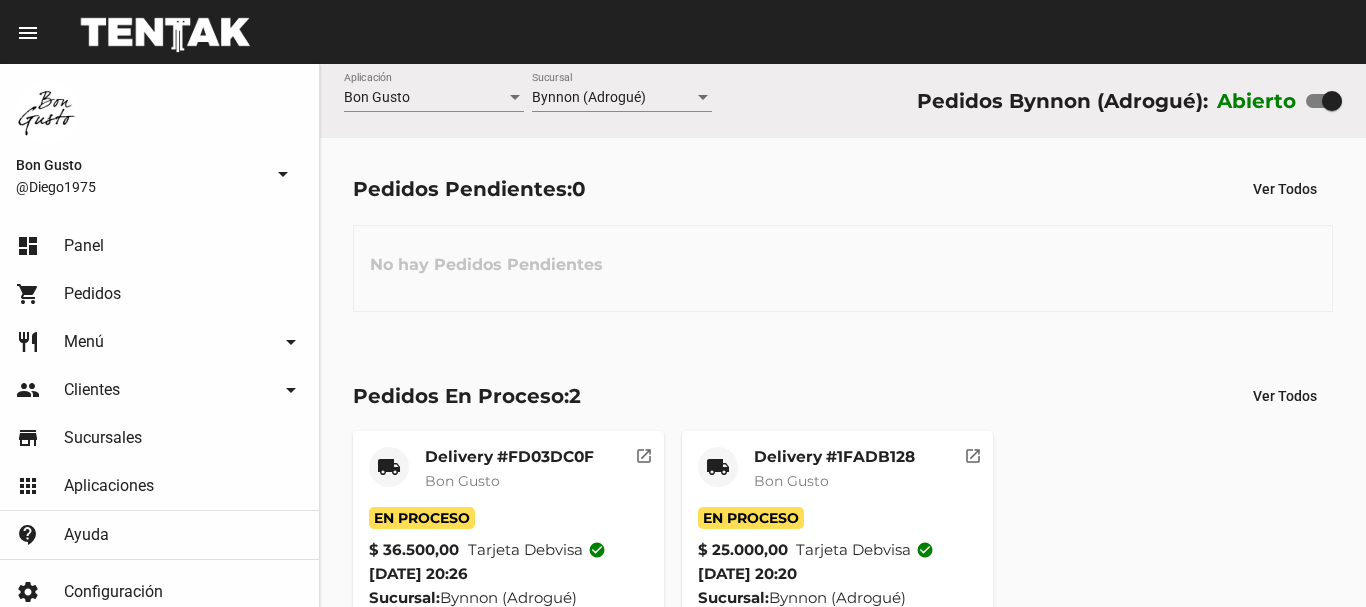scroll, scrollTop: 0, scrollLeft: 0, axis: both 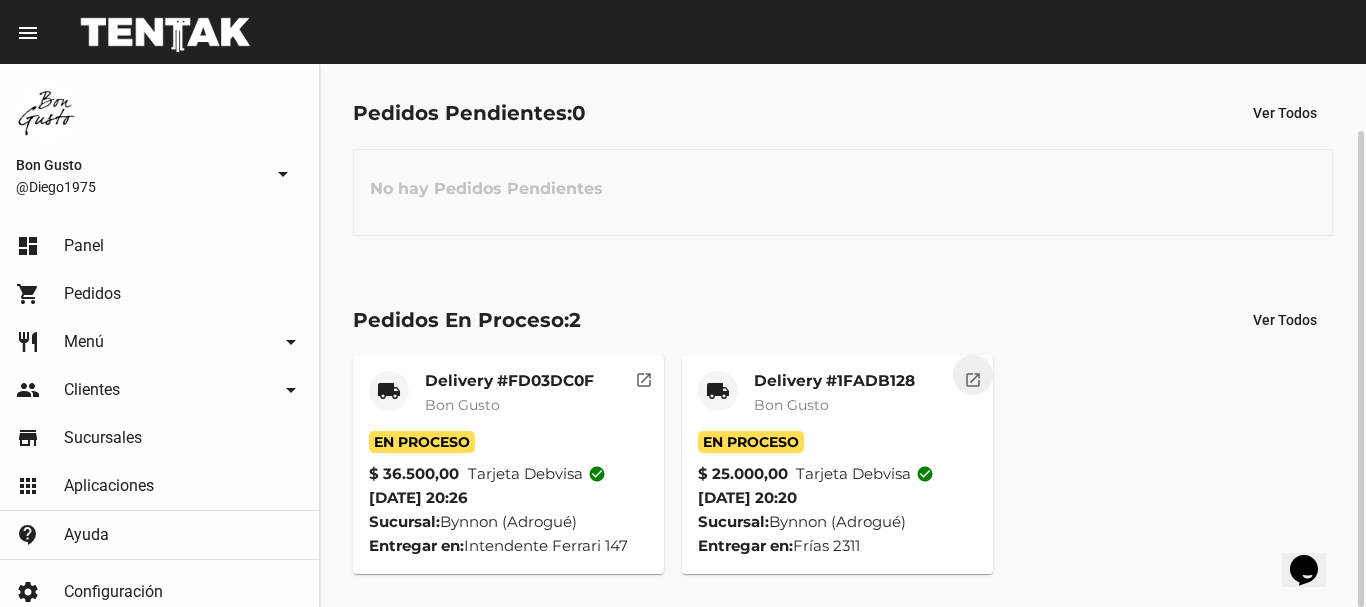 click on "open_in_new" 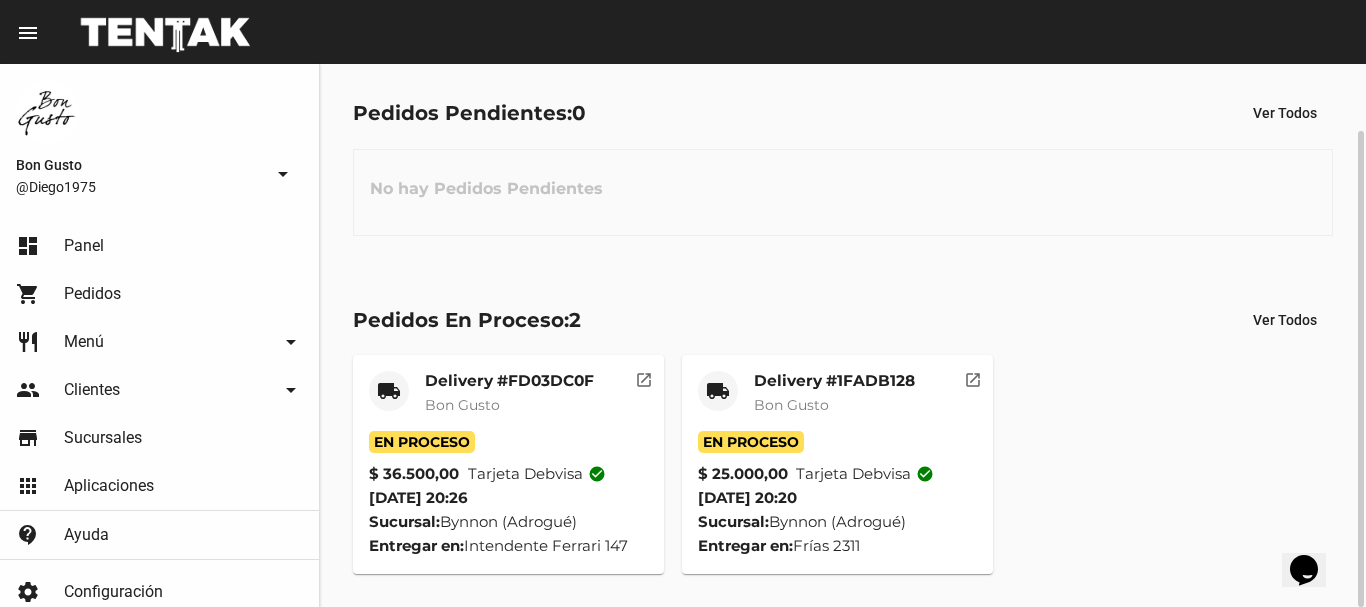 click on "open_in_new" 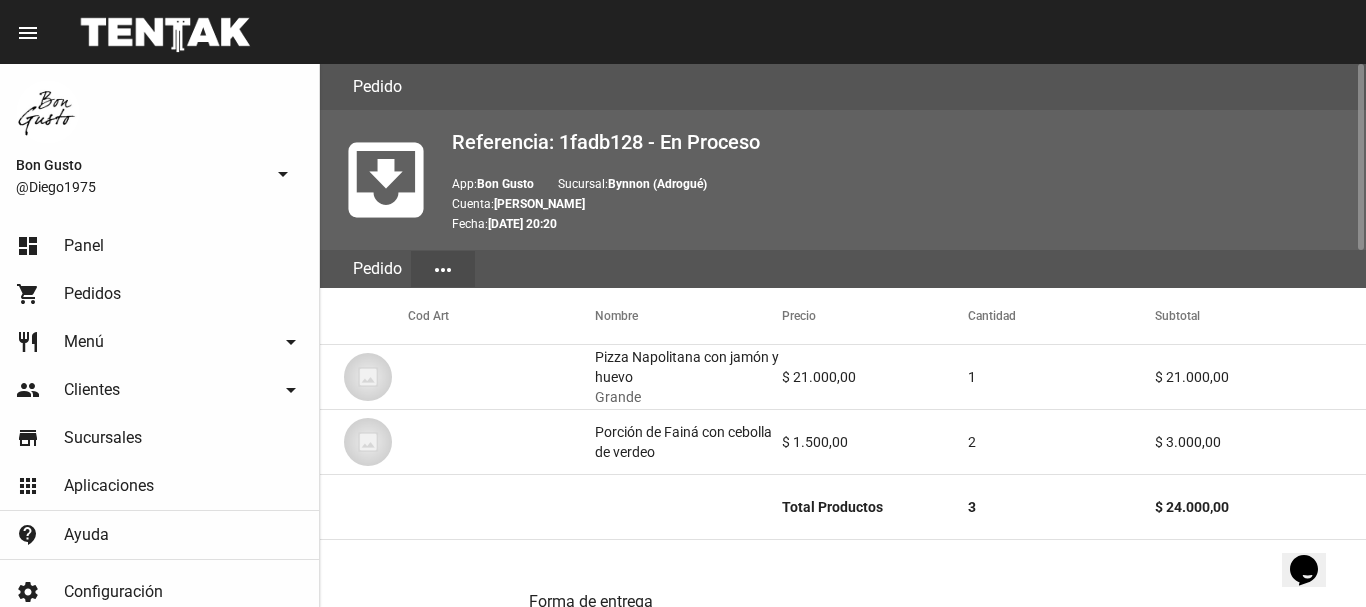 scroll, scrollTop: 1037, scrollLeft: 0, axis: vertical 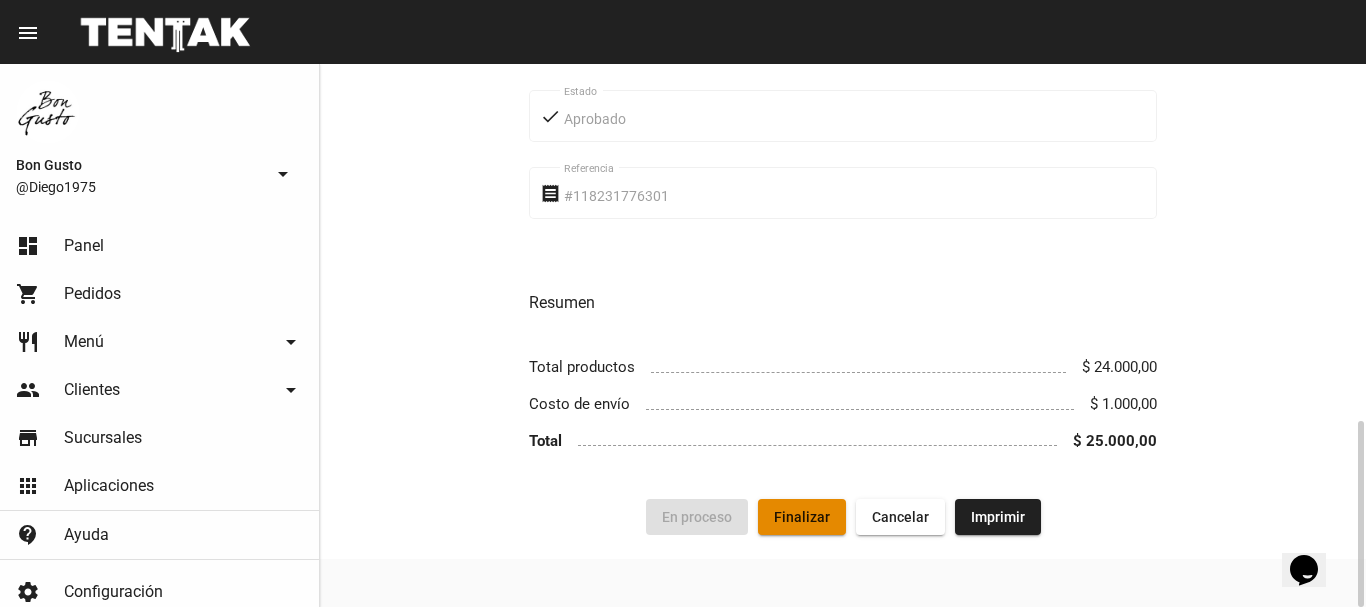 click on "Finalizar" 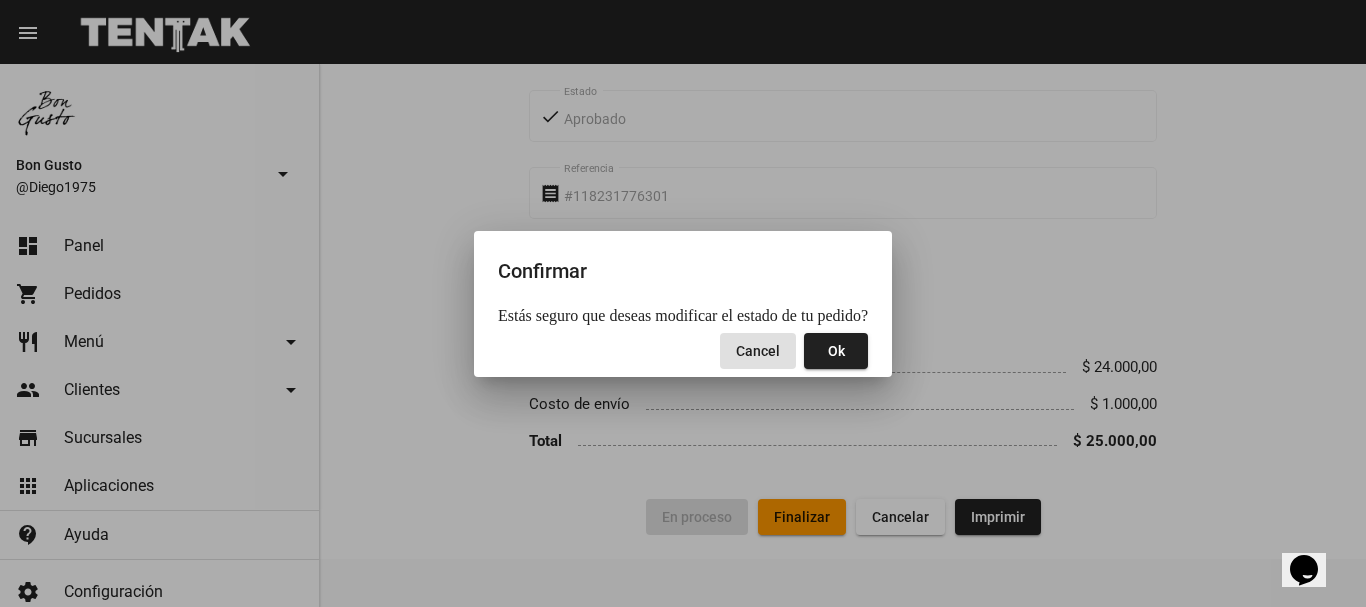 click on "Ok" 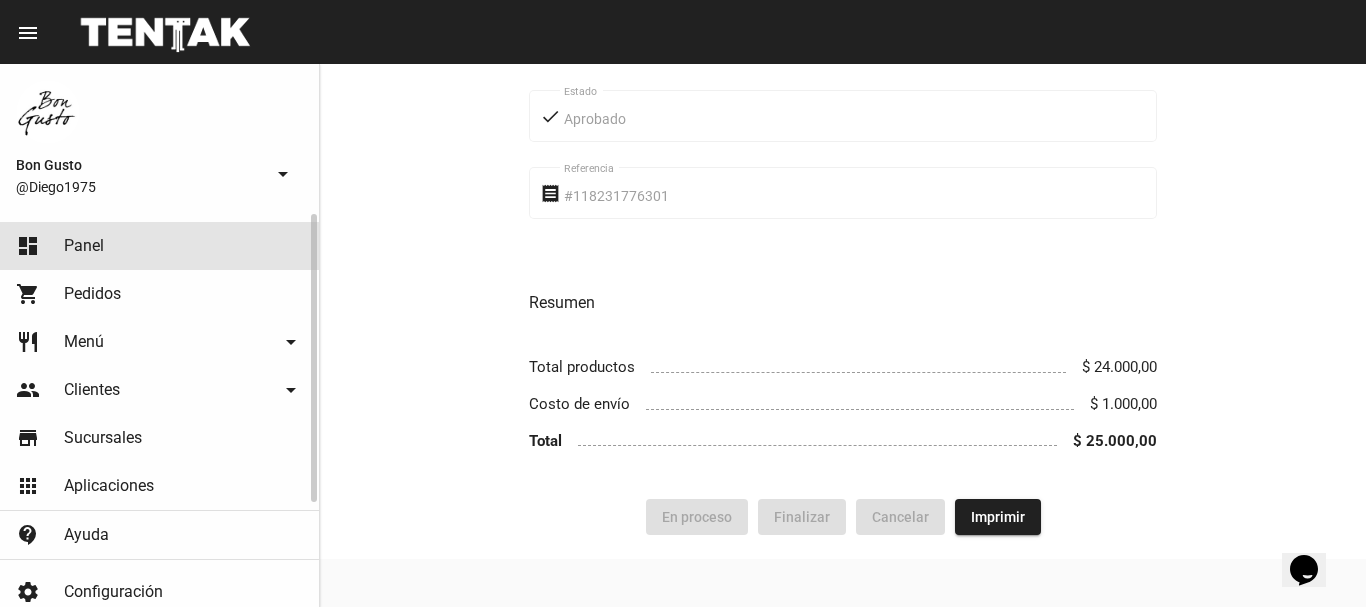 click on "dashboard Panel" 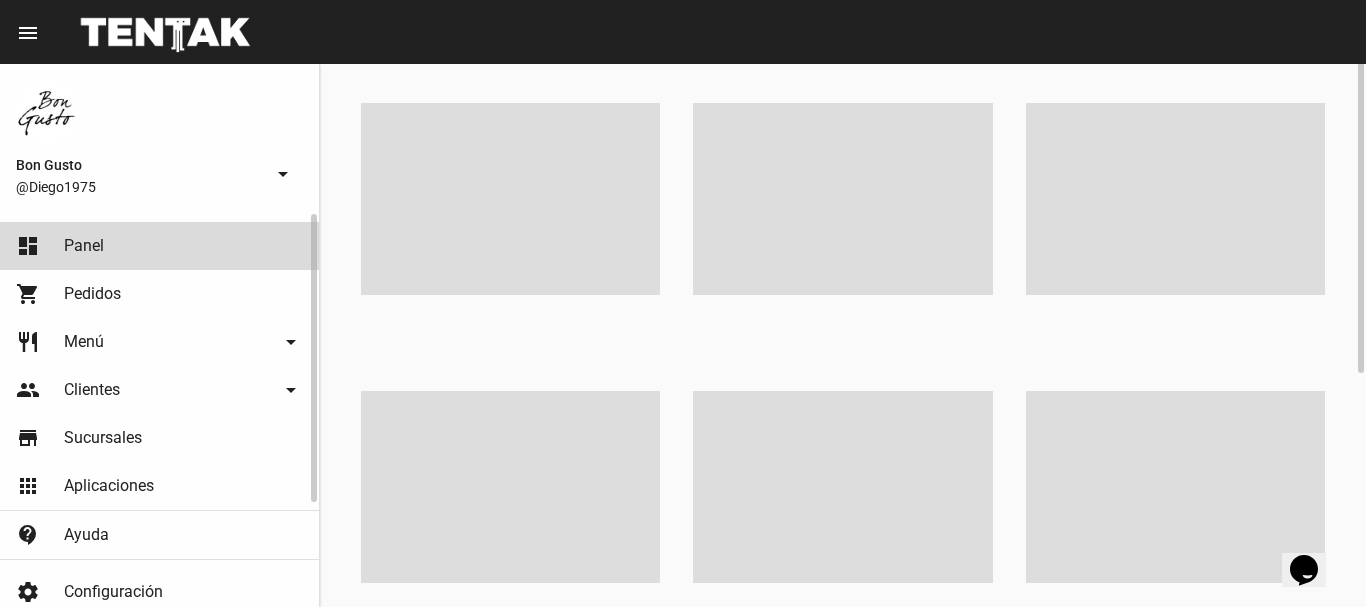 scroll, scrollTop: 0, scrollLeft: 0, axis: both 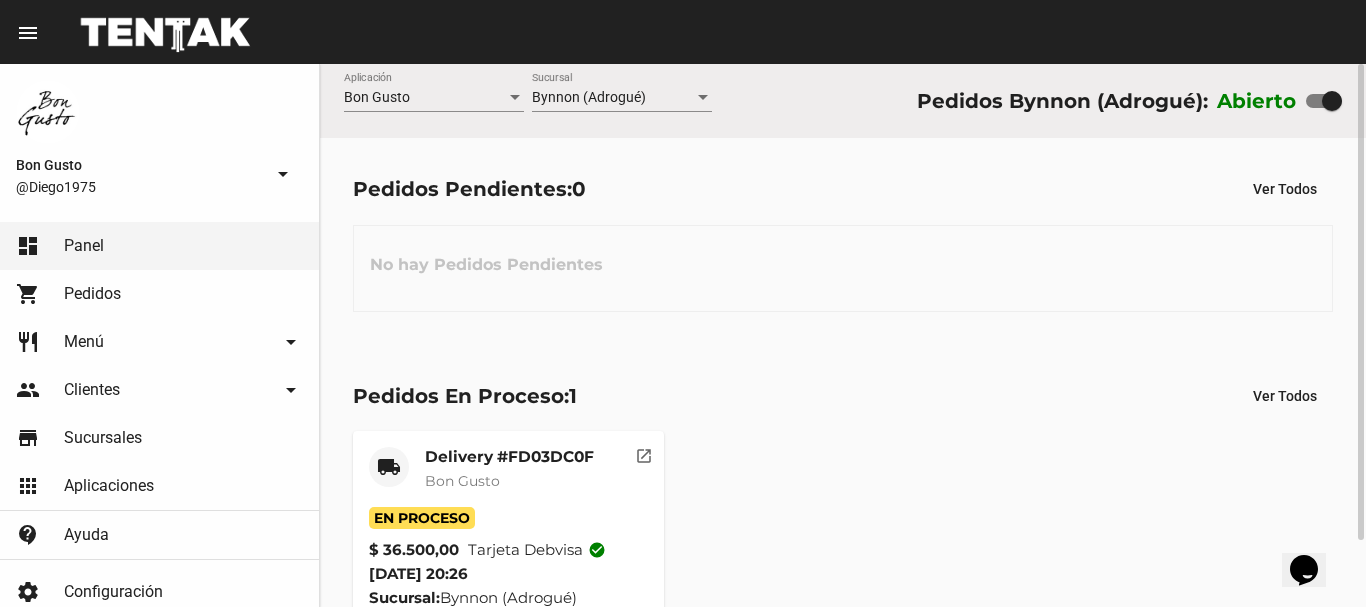 click on "open_in_new" 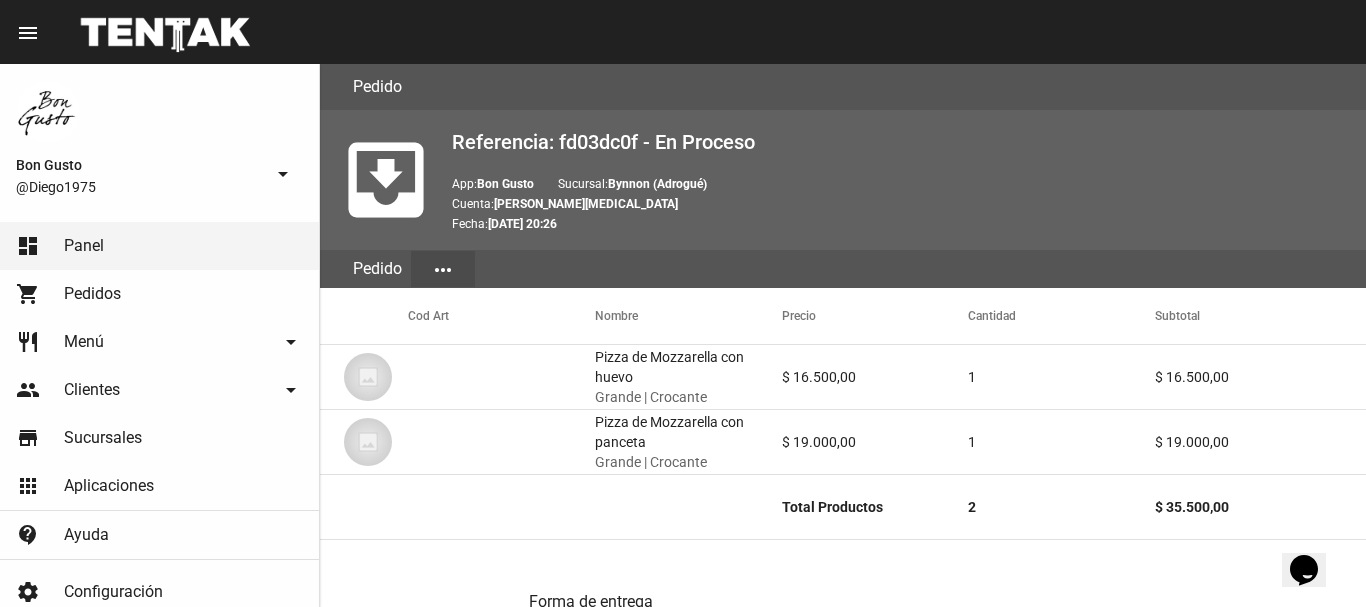 scroll, scrollTop: 1037, scrollLeft: 0, axis: vertical 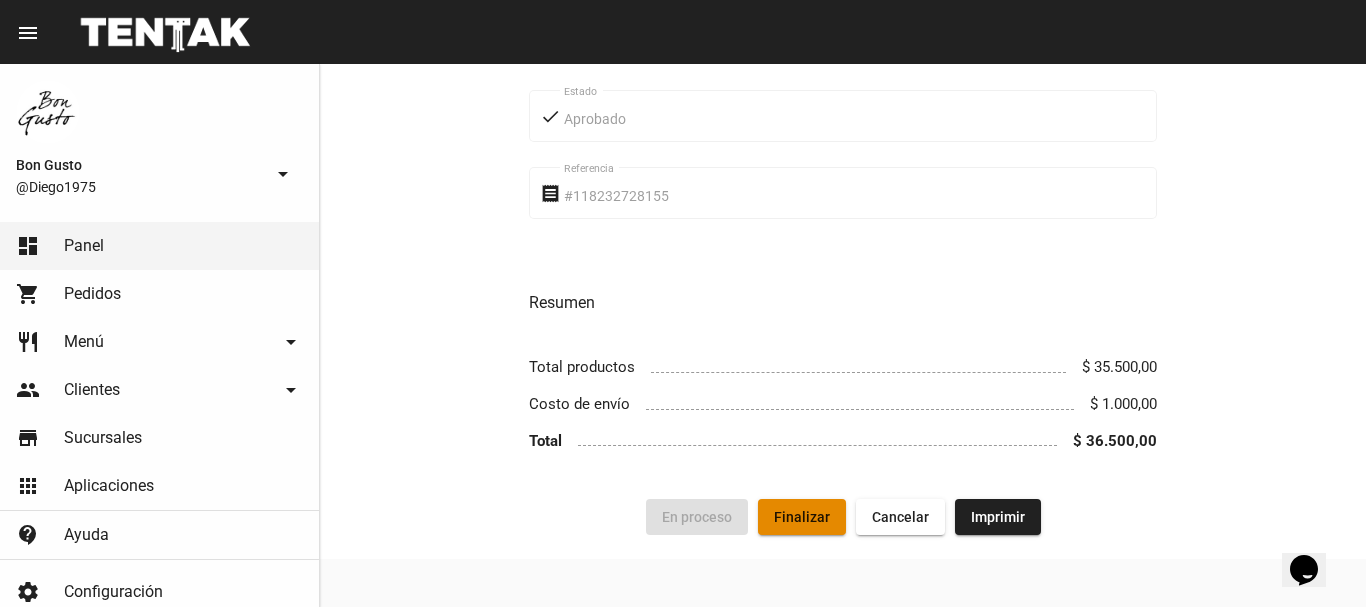 click on "Finalizar" 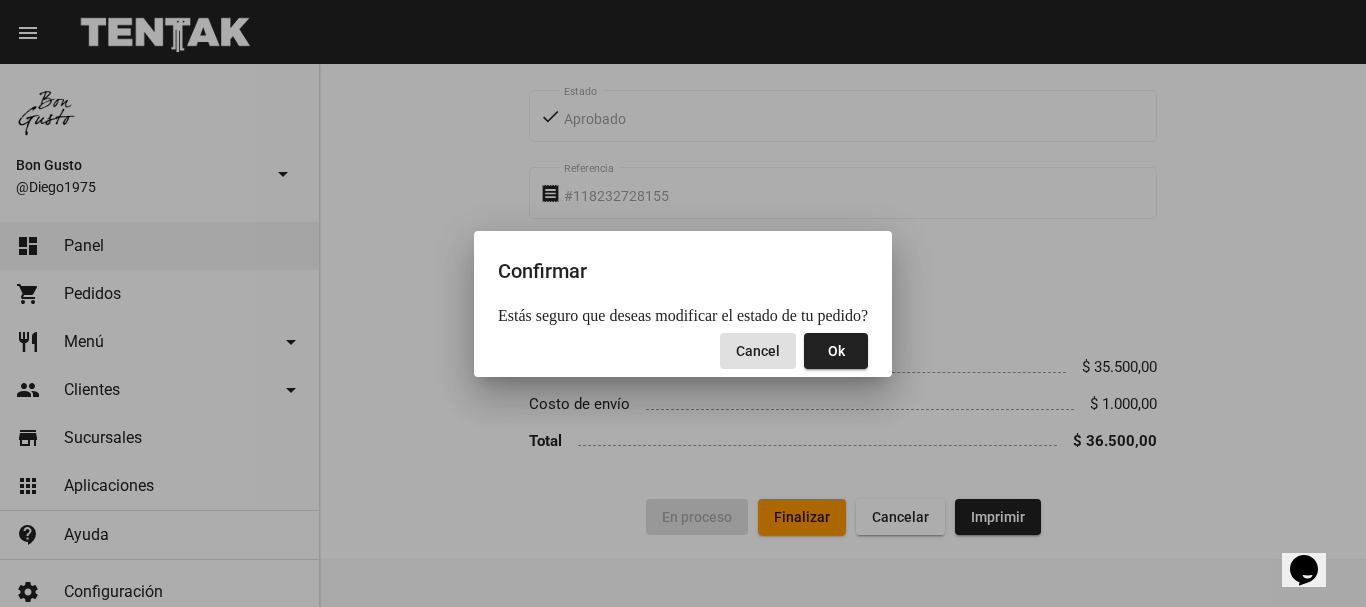 click on "Ok" 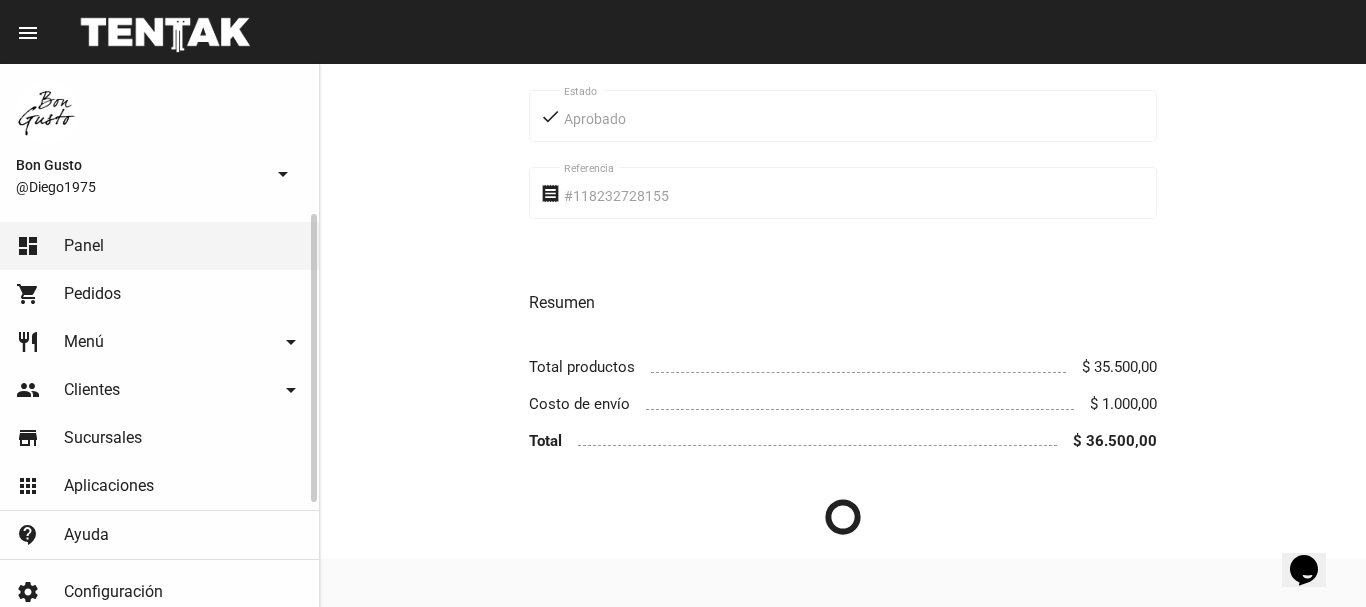 click on "dashboard Panel" 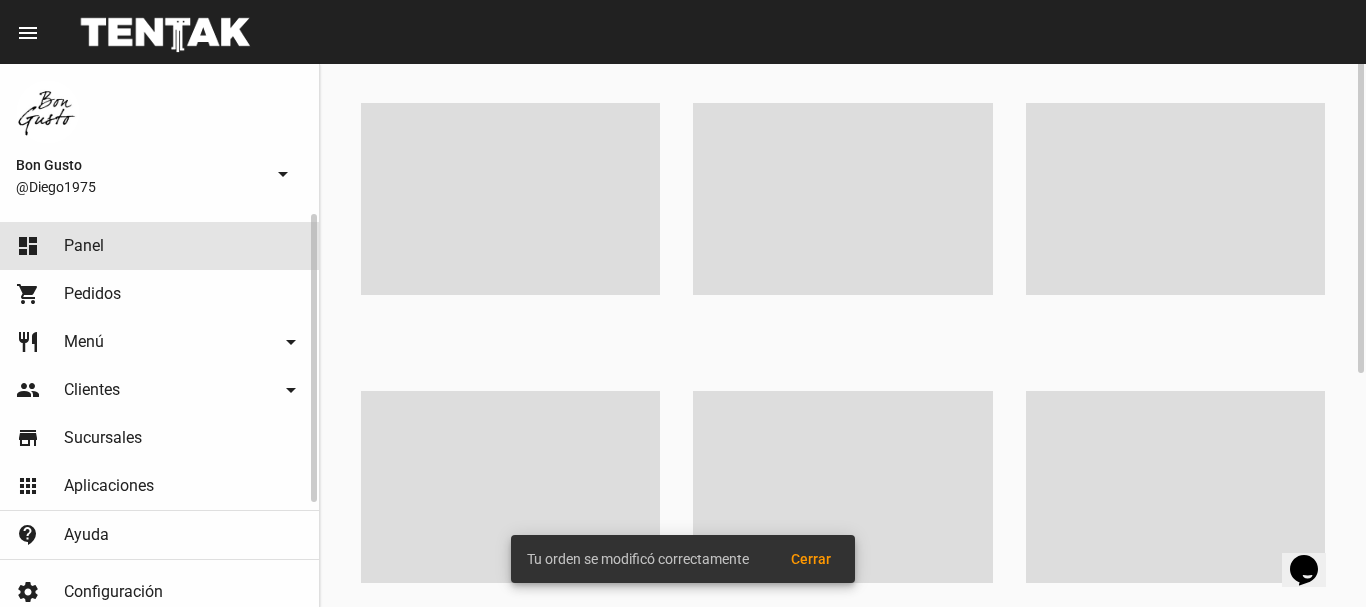 scroll, scrollTop: 0, scrollLeft: 0, axis: both 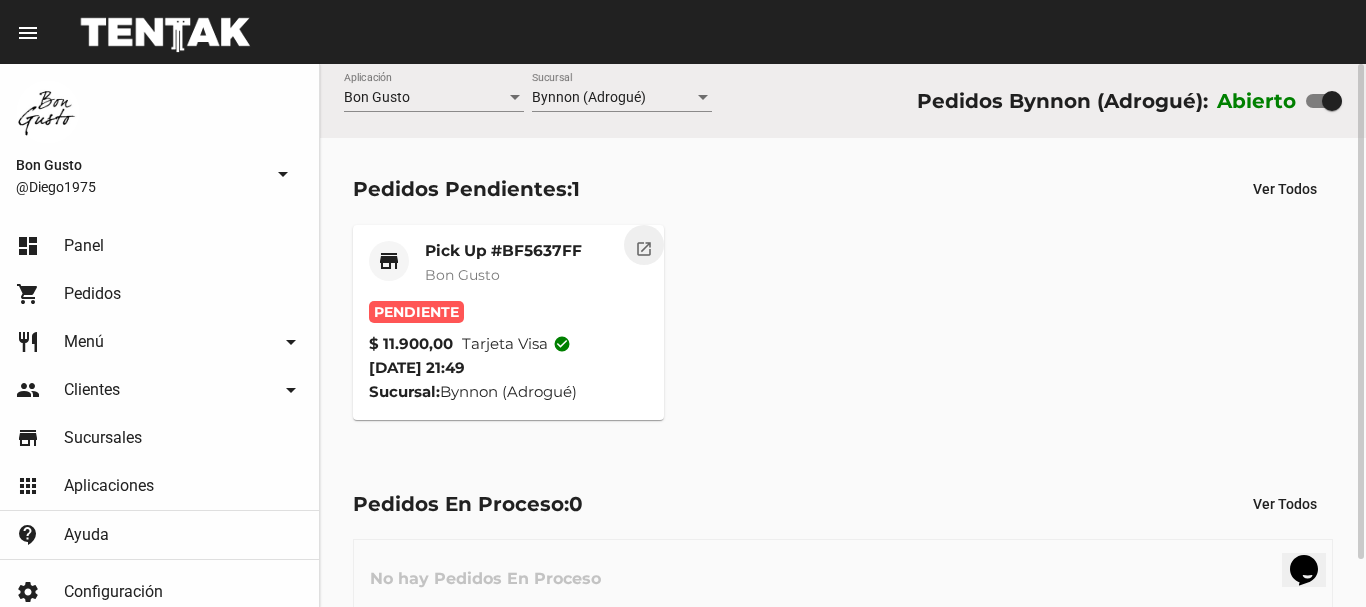 click on "open_in_new" 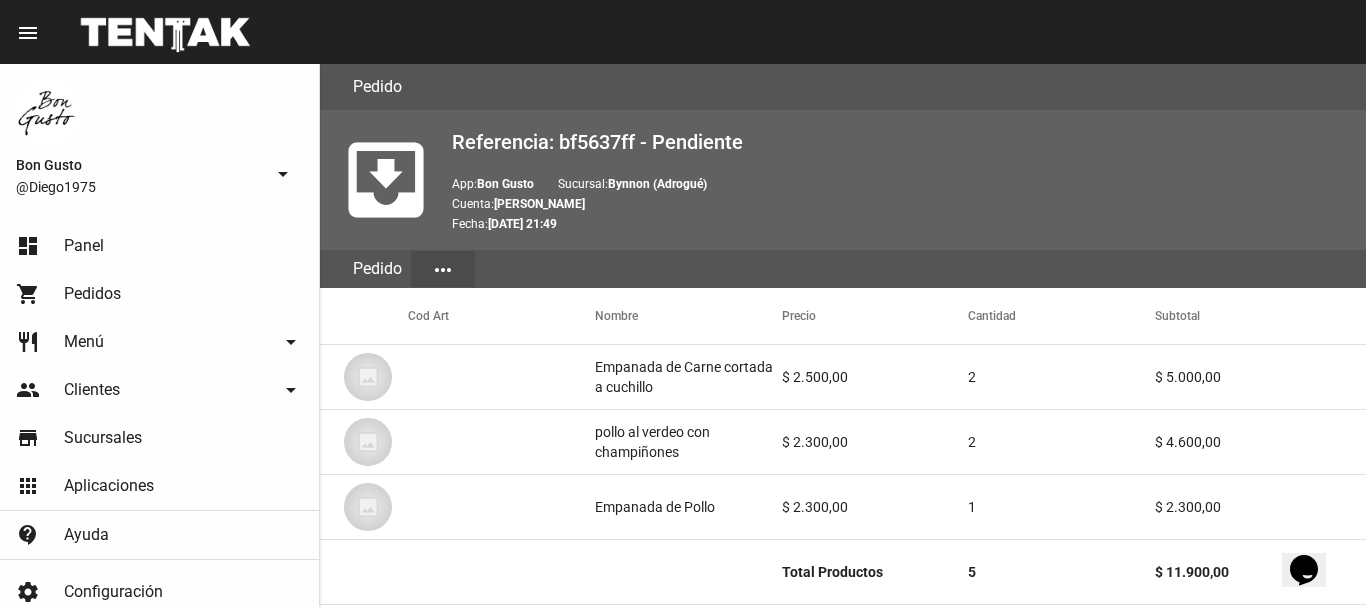scroll, scrollTop: 1065, scrollLeft: 0, axis: vertical 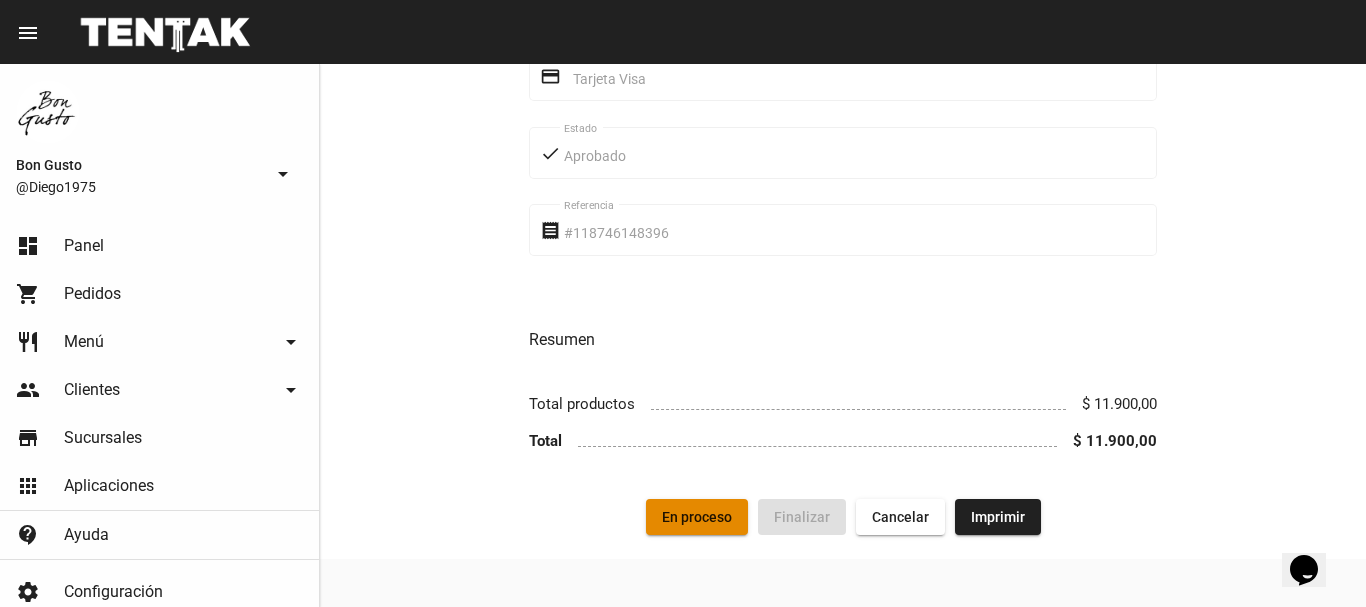 click on "En proceso" 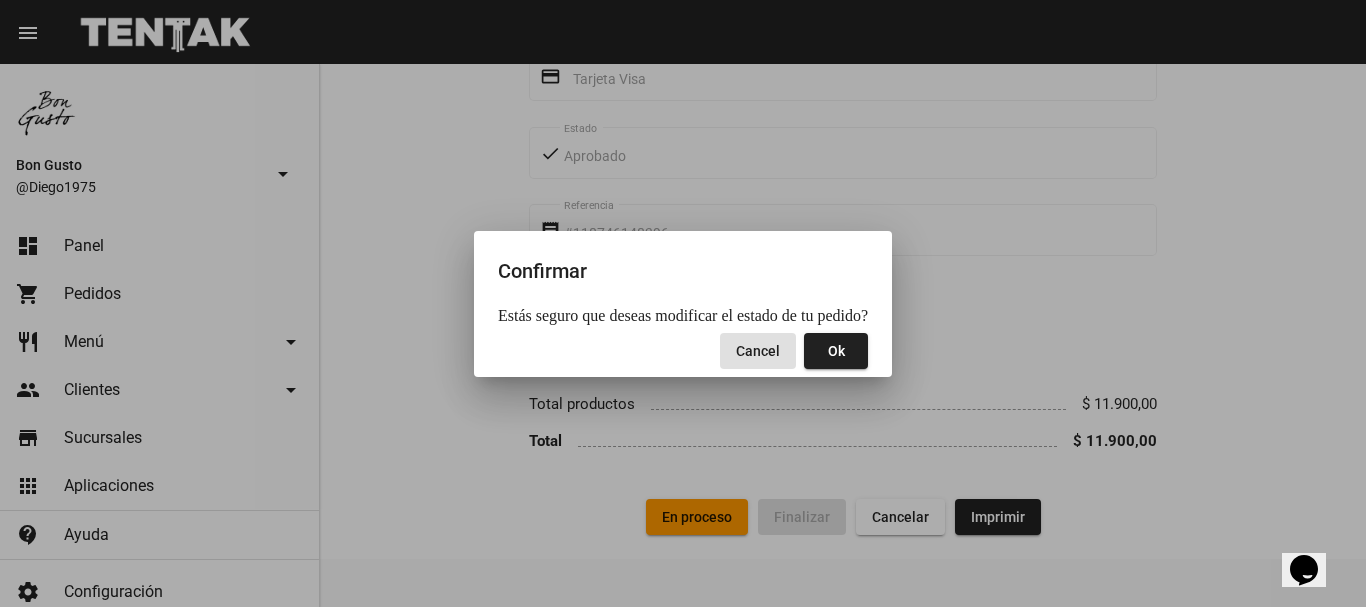 click on "Ok" 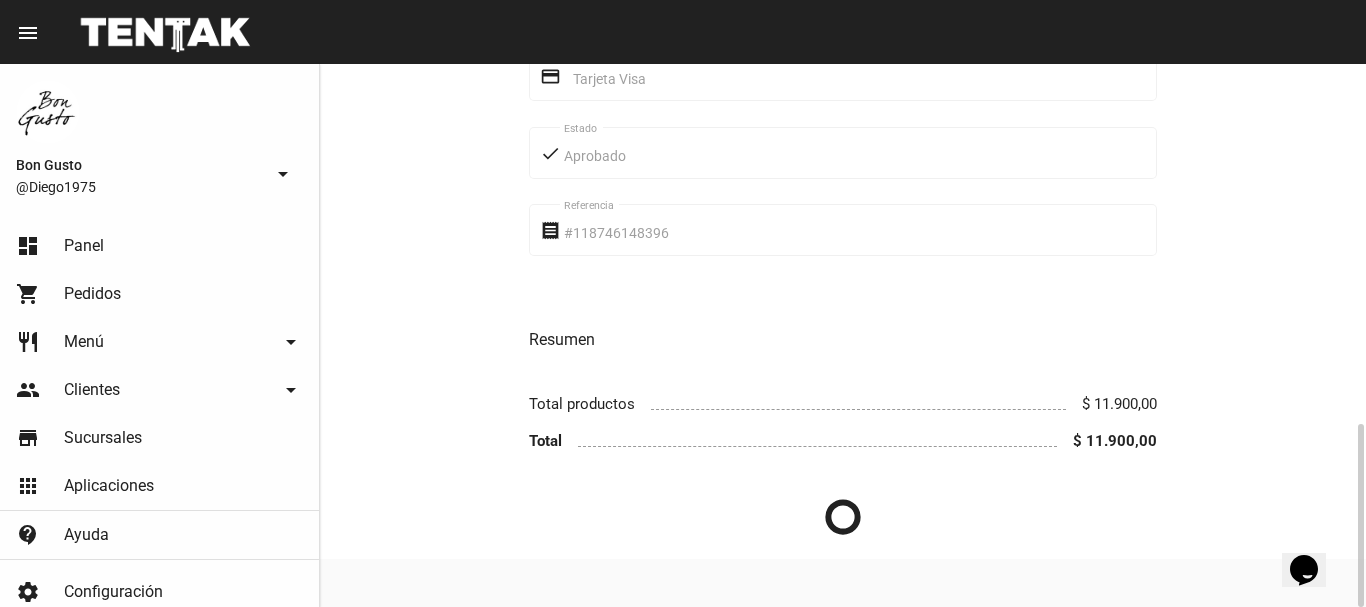 scroll, scrollTop: 0, scrollLeft: 0, axis: both 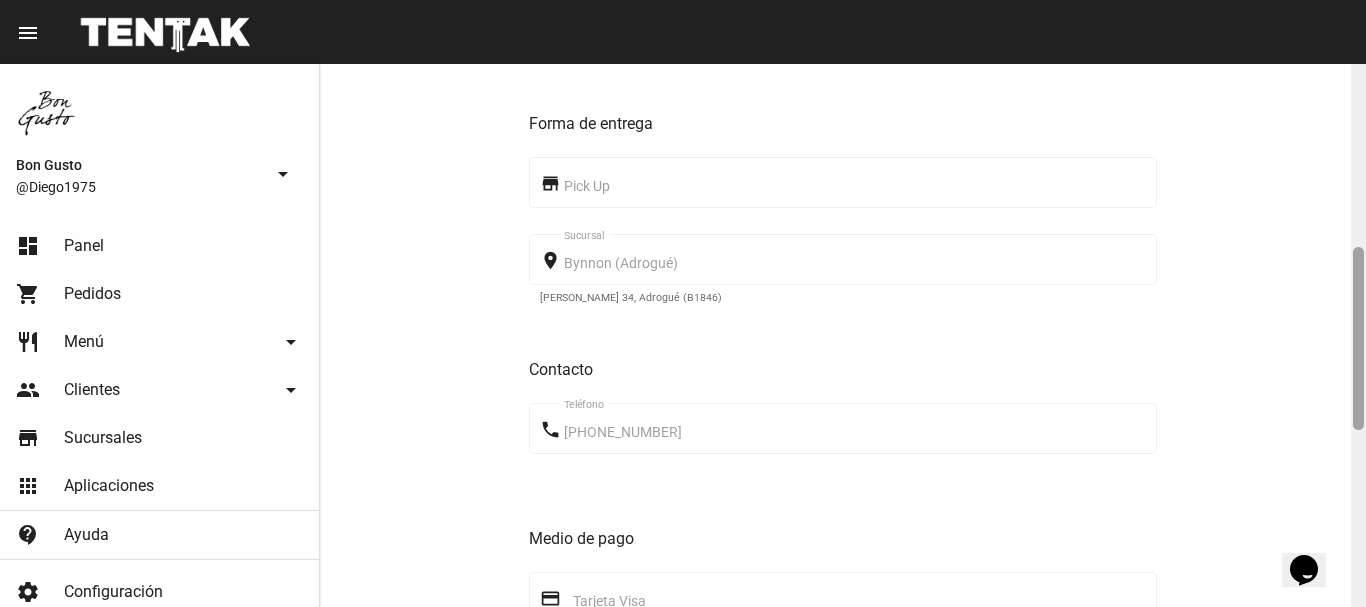click 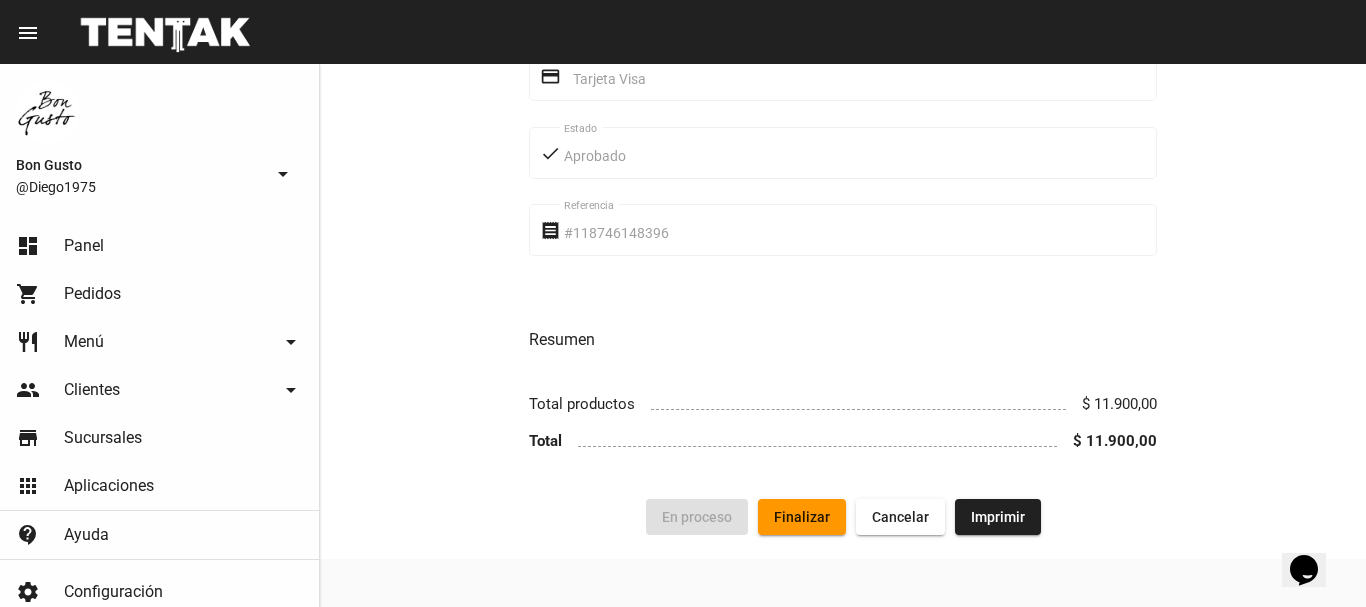 scroll, scrollTop: 0, scrollLeft: 0, axis: both 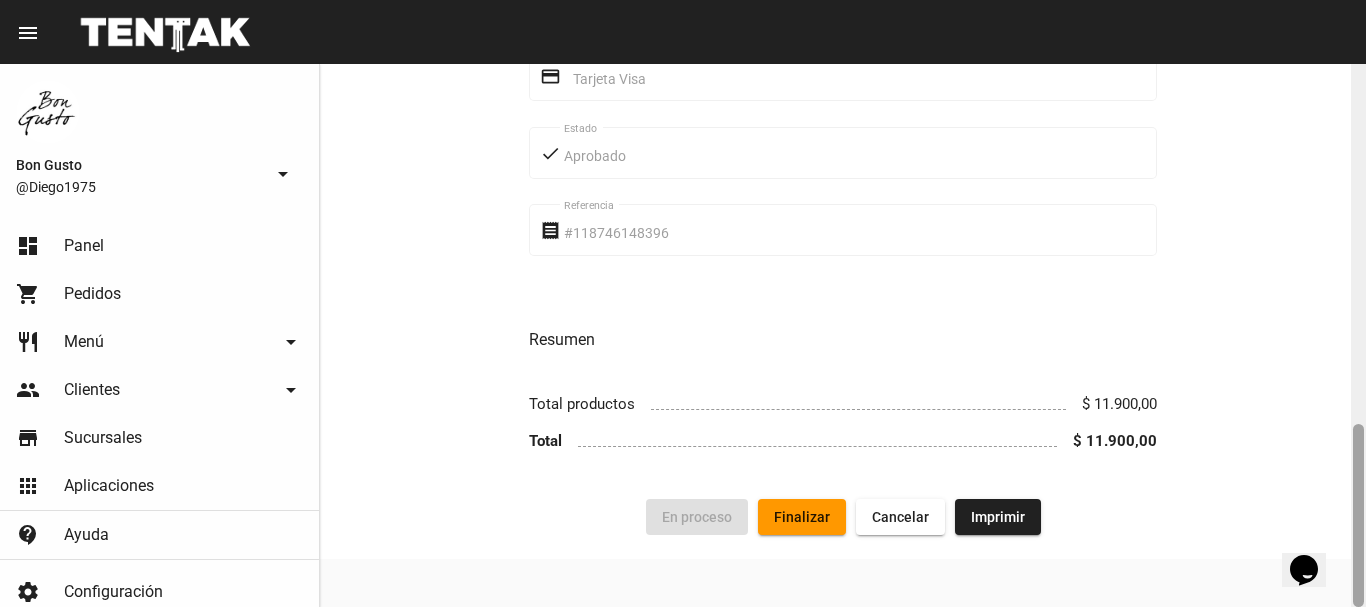 drag, startPoint x: 1358, startPoint y: 153, endPoint x: 1365, endPoint y: 646, distance: 493.04968 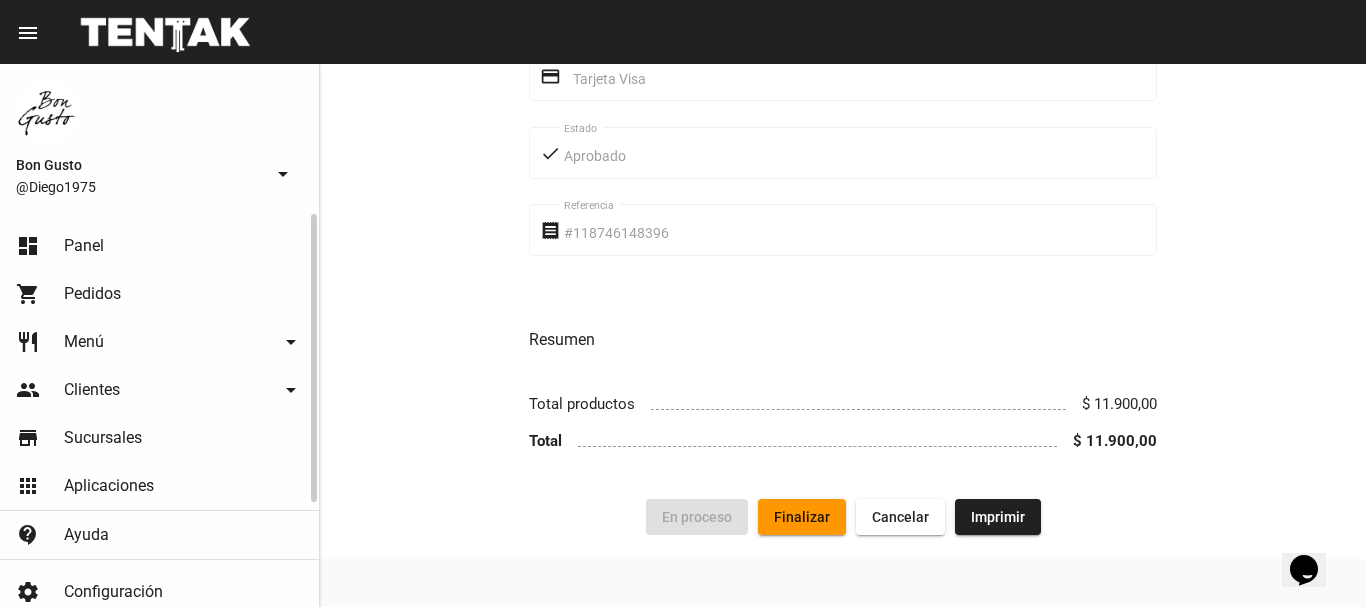 click on "dashboard Panel" 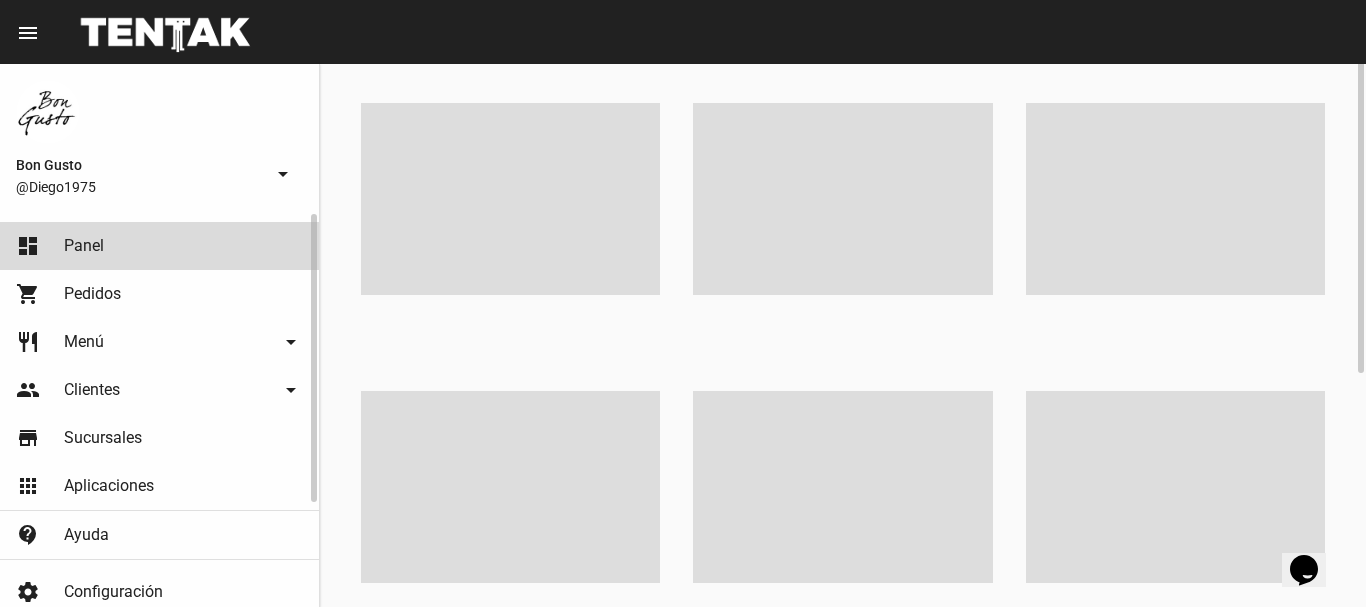 scroll, scrollTop: 0, scrollLeft: 0, axis: both 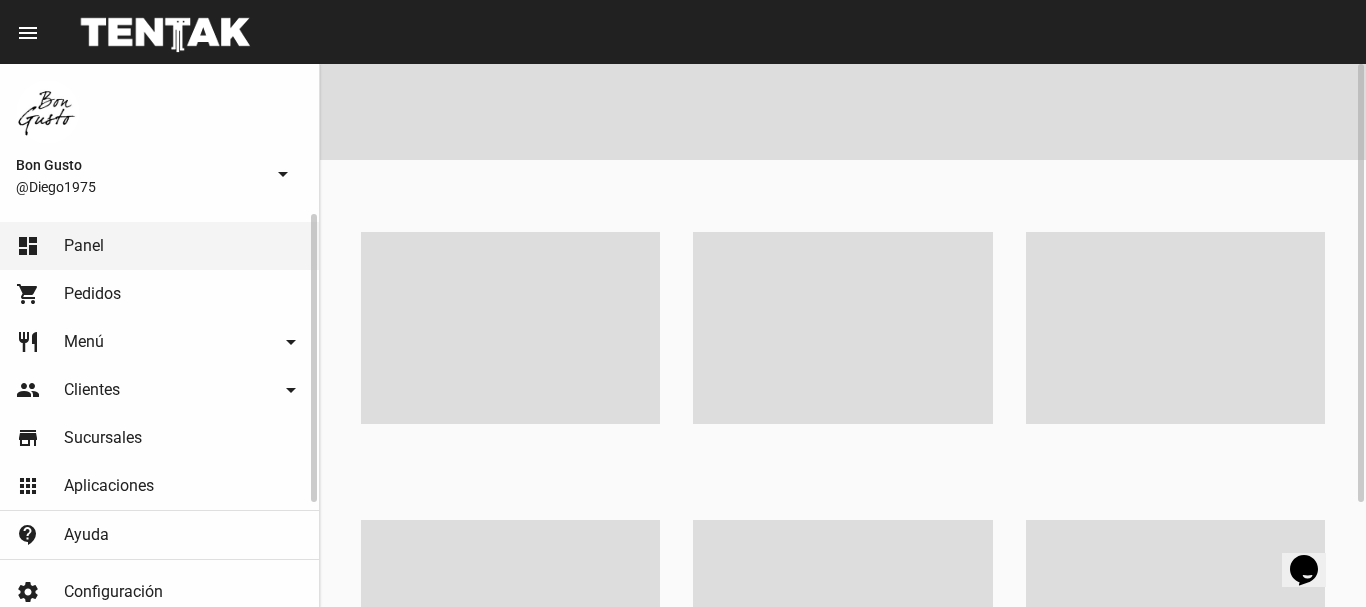 click on "dashboard Panel" 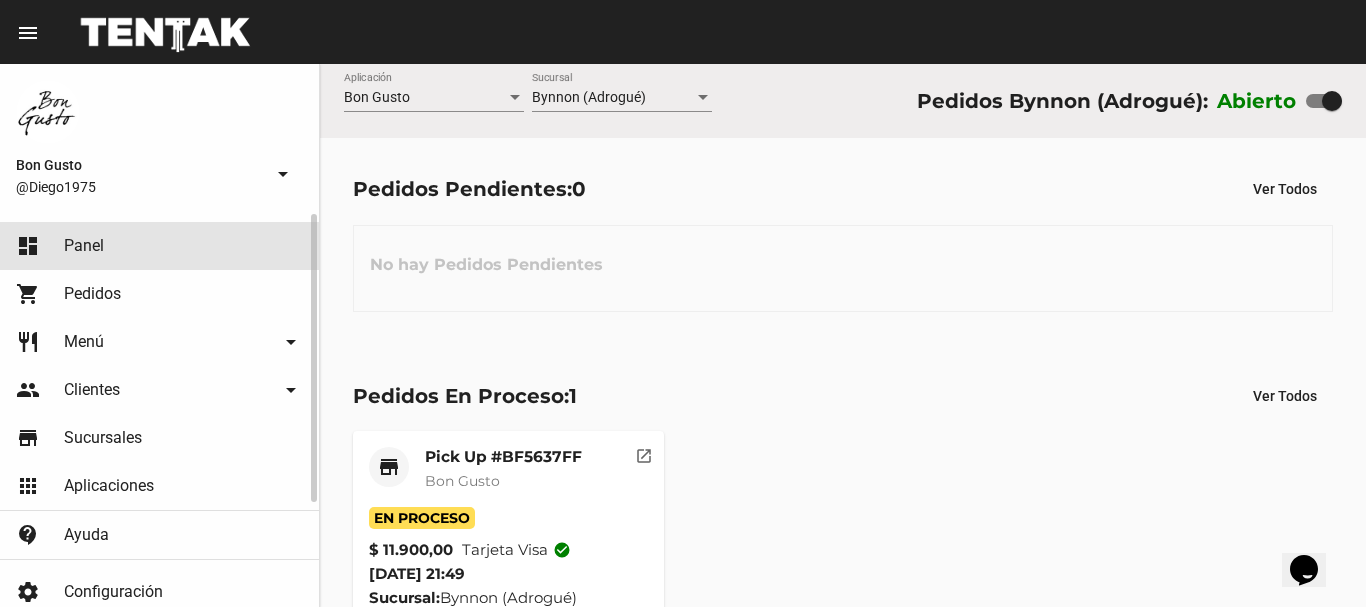 click on "dashboard Panel" 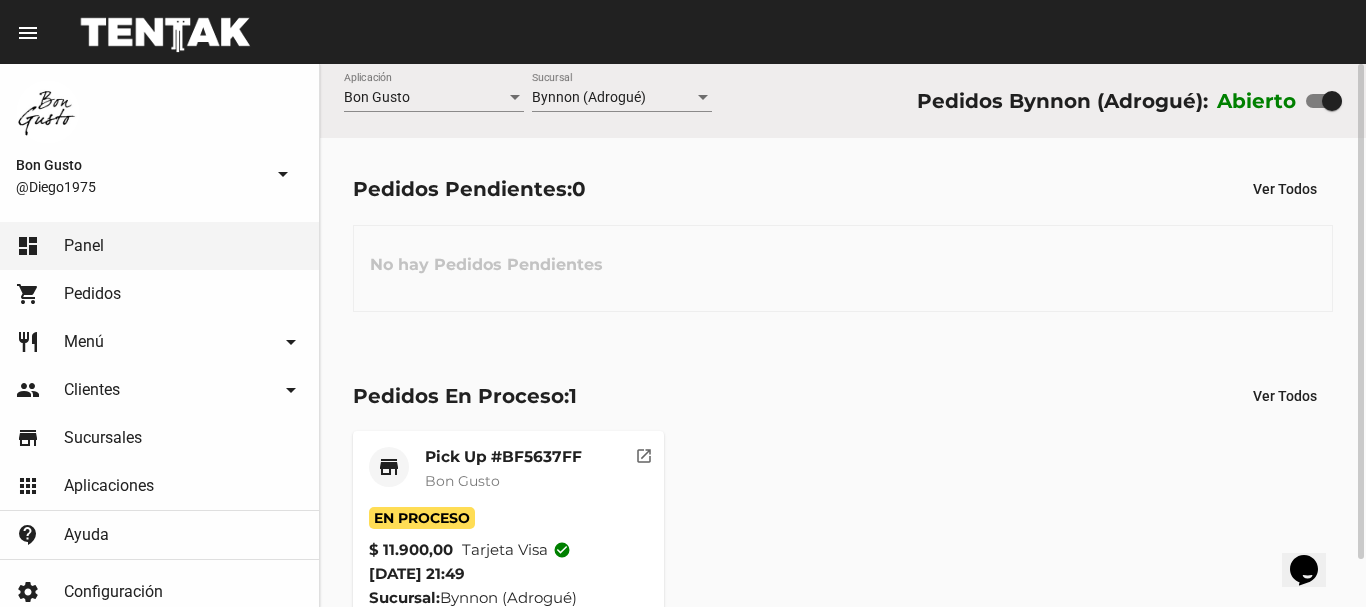 scroll, scrollTop: 52, scrollLeft: 0, axis: vertical 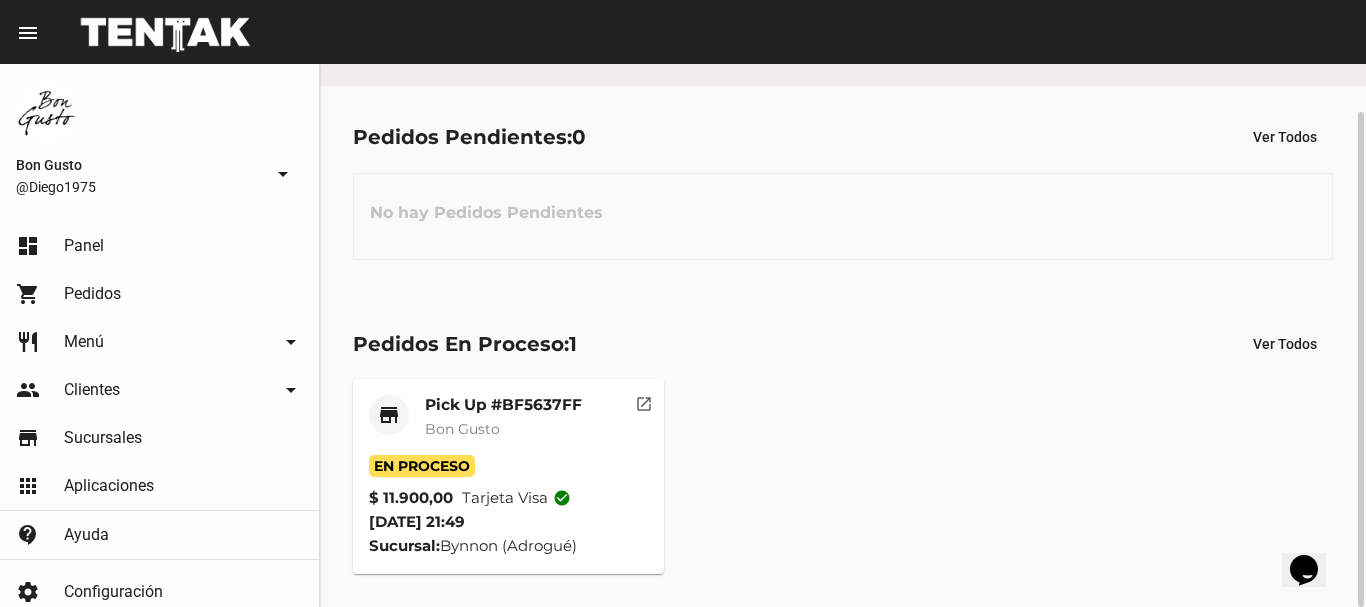 click on "Pick Up #BF5637FF" 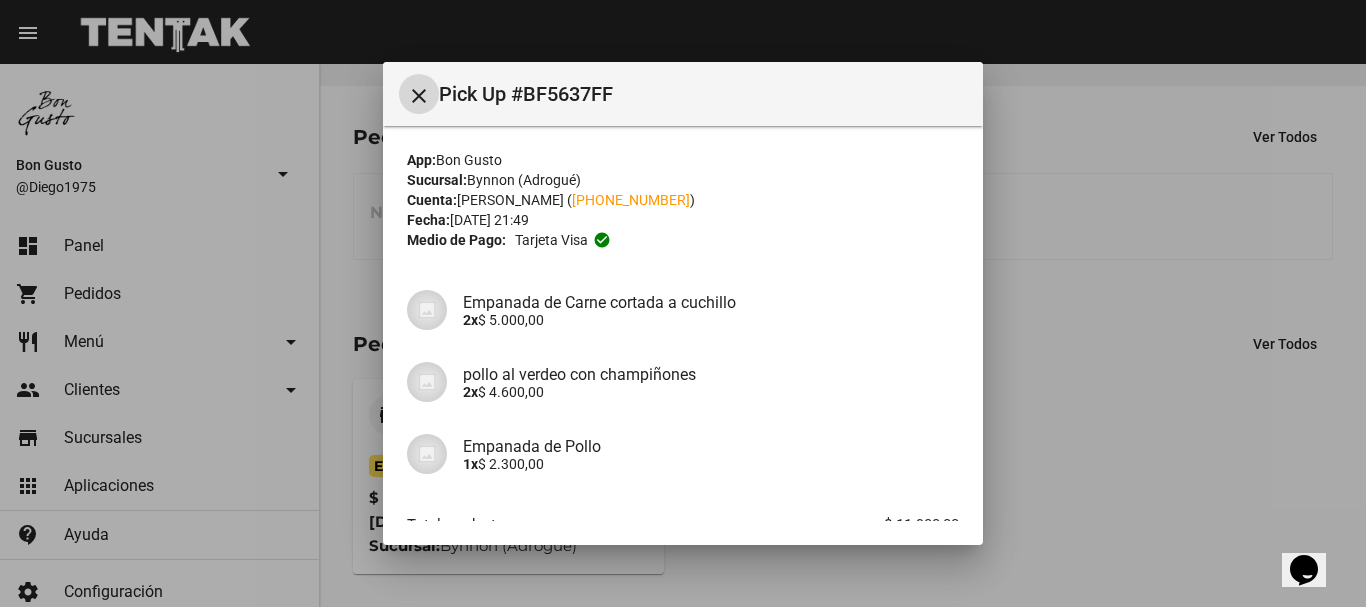 scroll, scrollTop: 127, scrollLeft: 0, axis: vertical 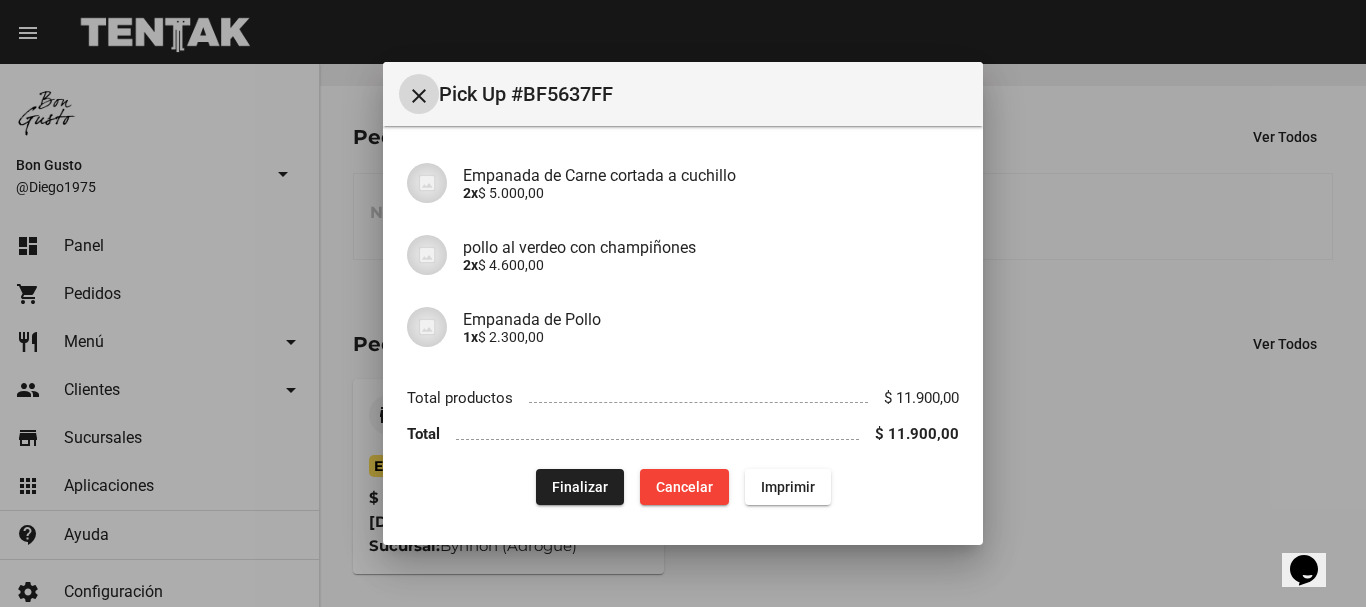 click on "Finalizar" 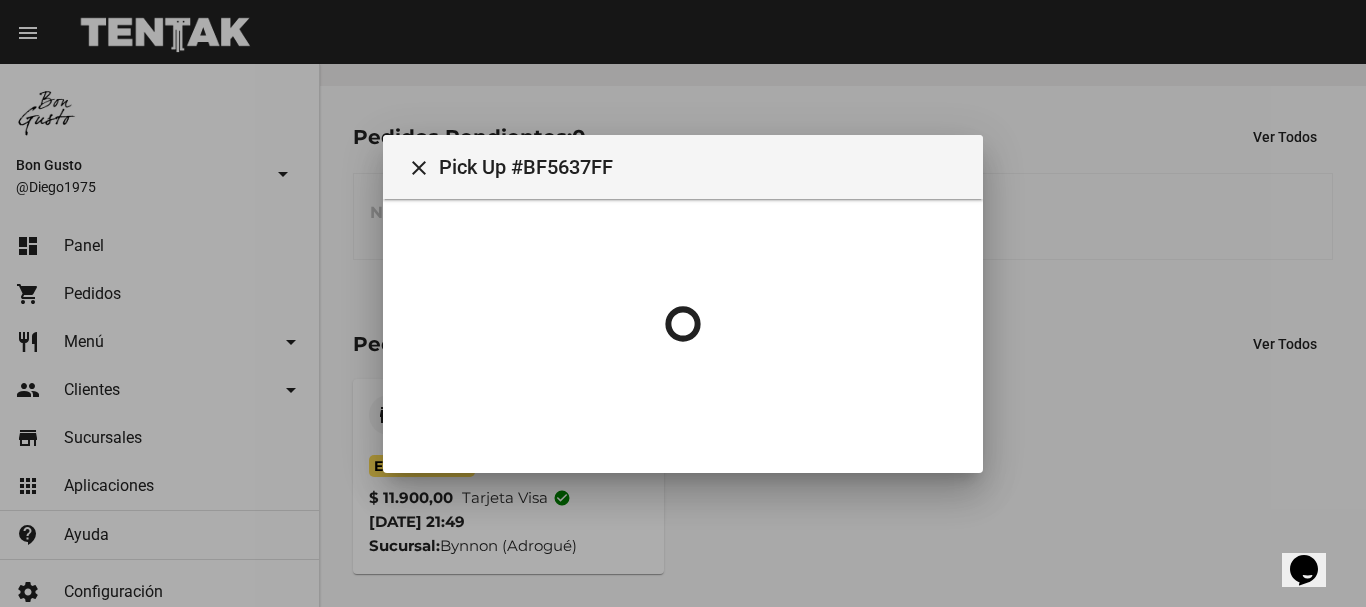scroll, scrollTop: 0, scrollLeft: 0, axis: both 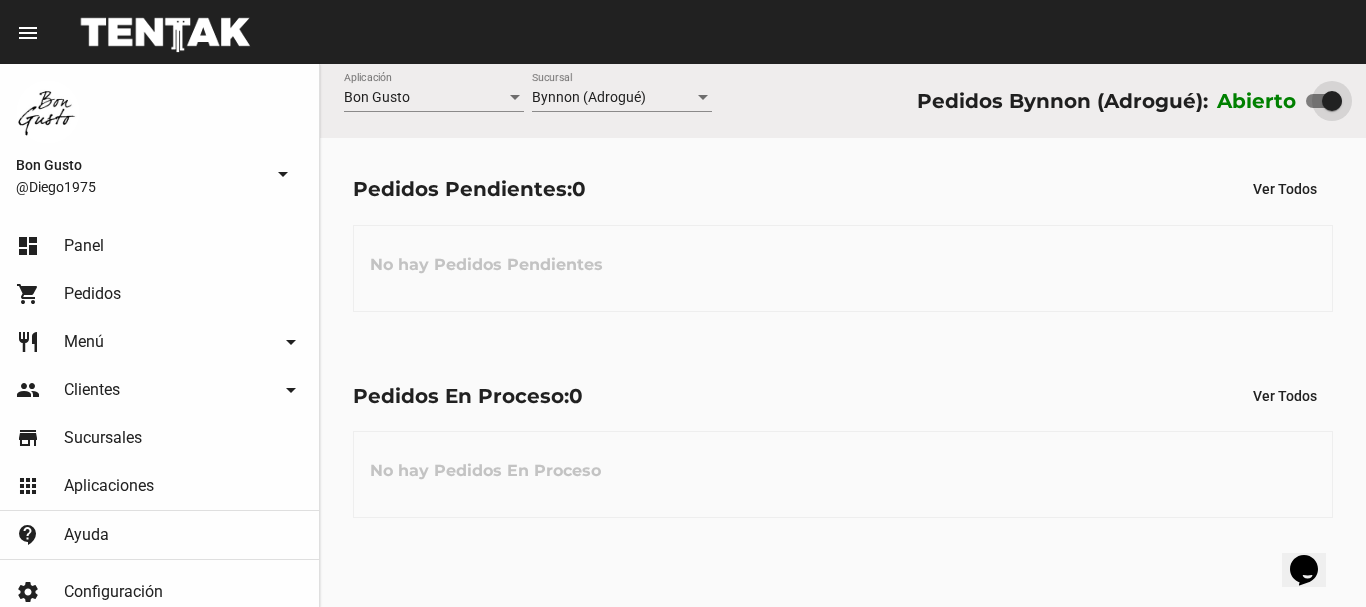click at bounding box center [1332, 101] 